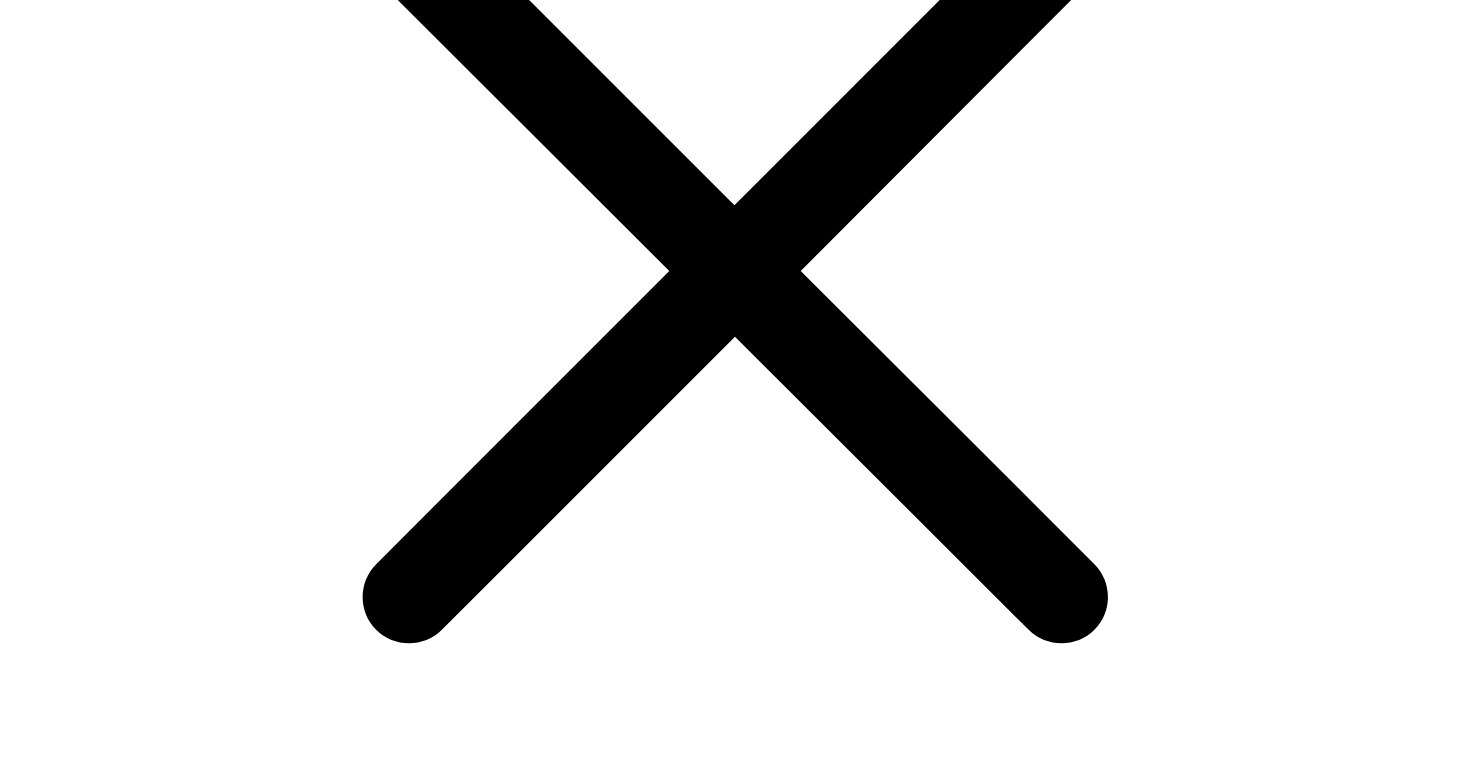 scroll, scrollTop: 0, scrollLeft: 0, axis: both 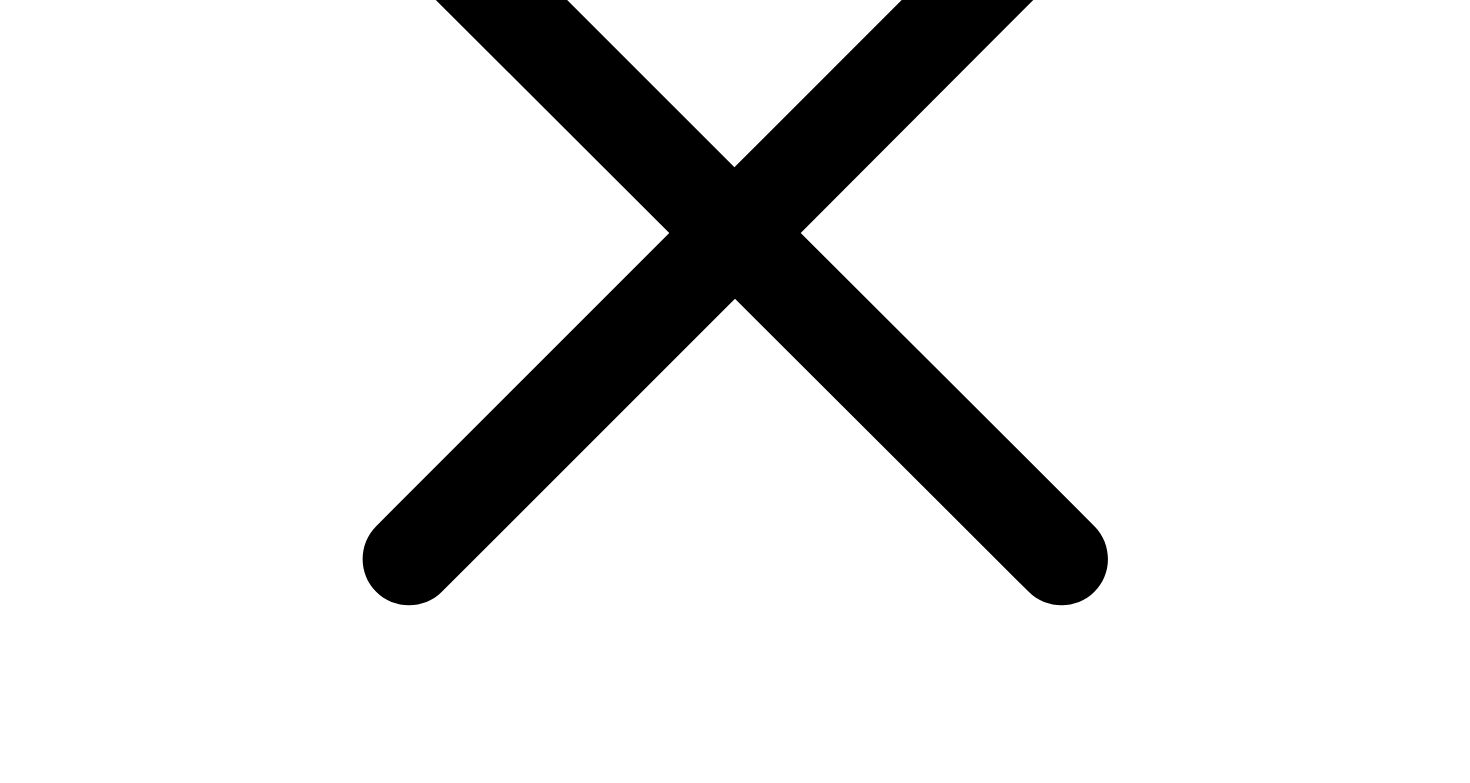 click on "choose your colour" at bounding box center [735, 22742] 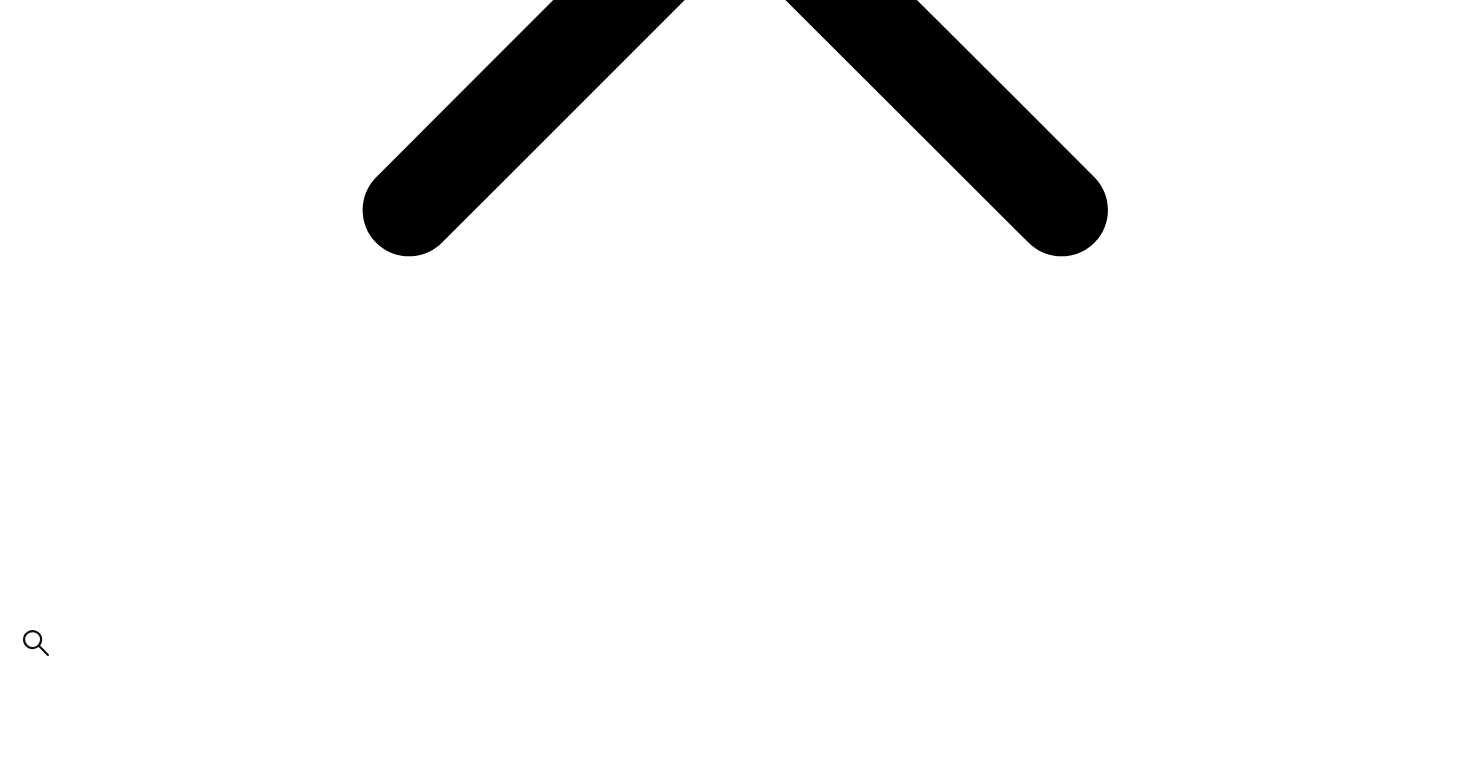 scroll, scrollTop: 954, scrollLeft: 0, axis: vertical 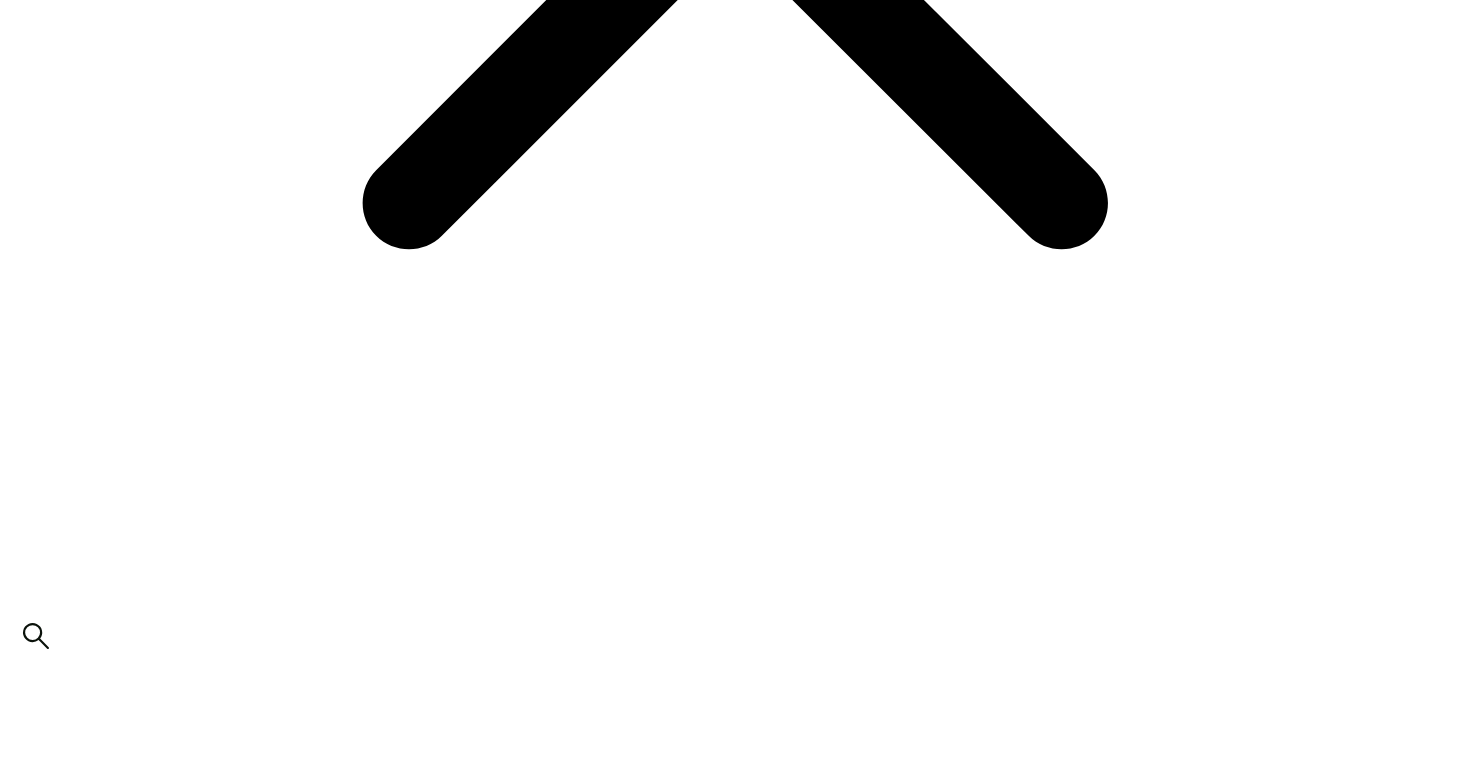 type on "**********" 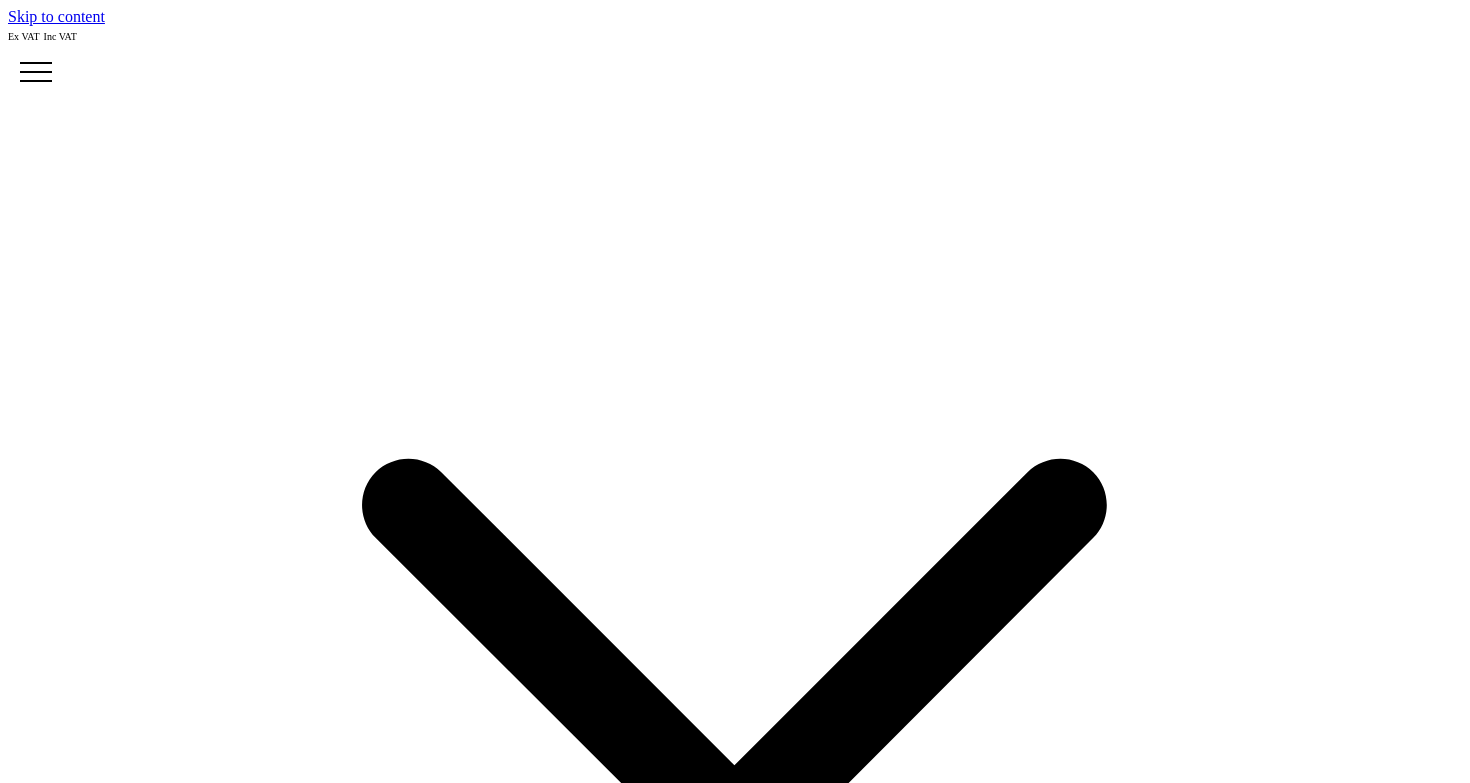 scroll, scrollTop: 0, scrollLeft: 0, axis: both 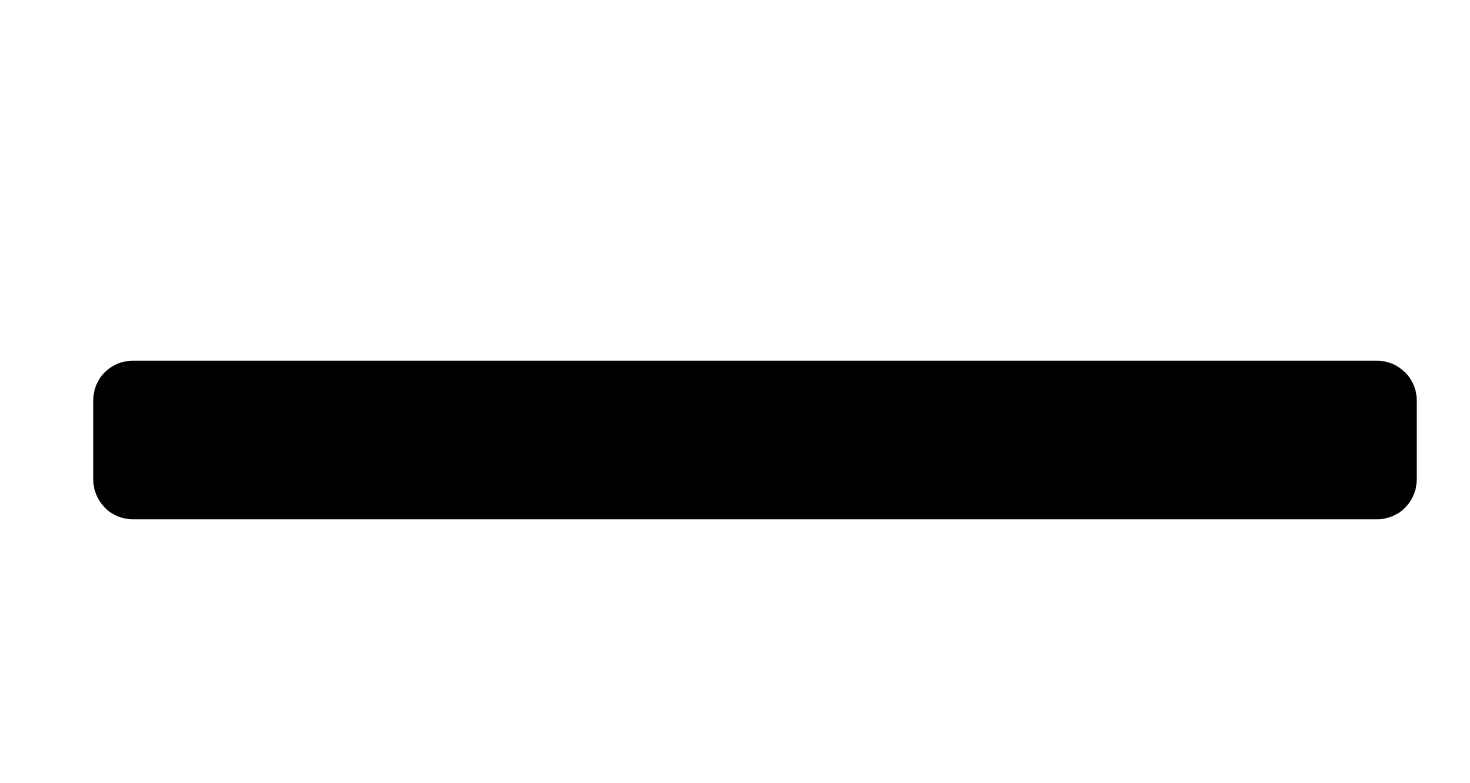 click on "2" at bounding box center (52, 19314) 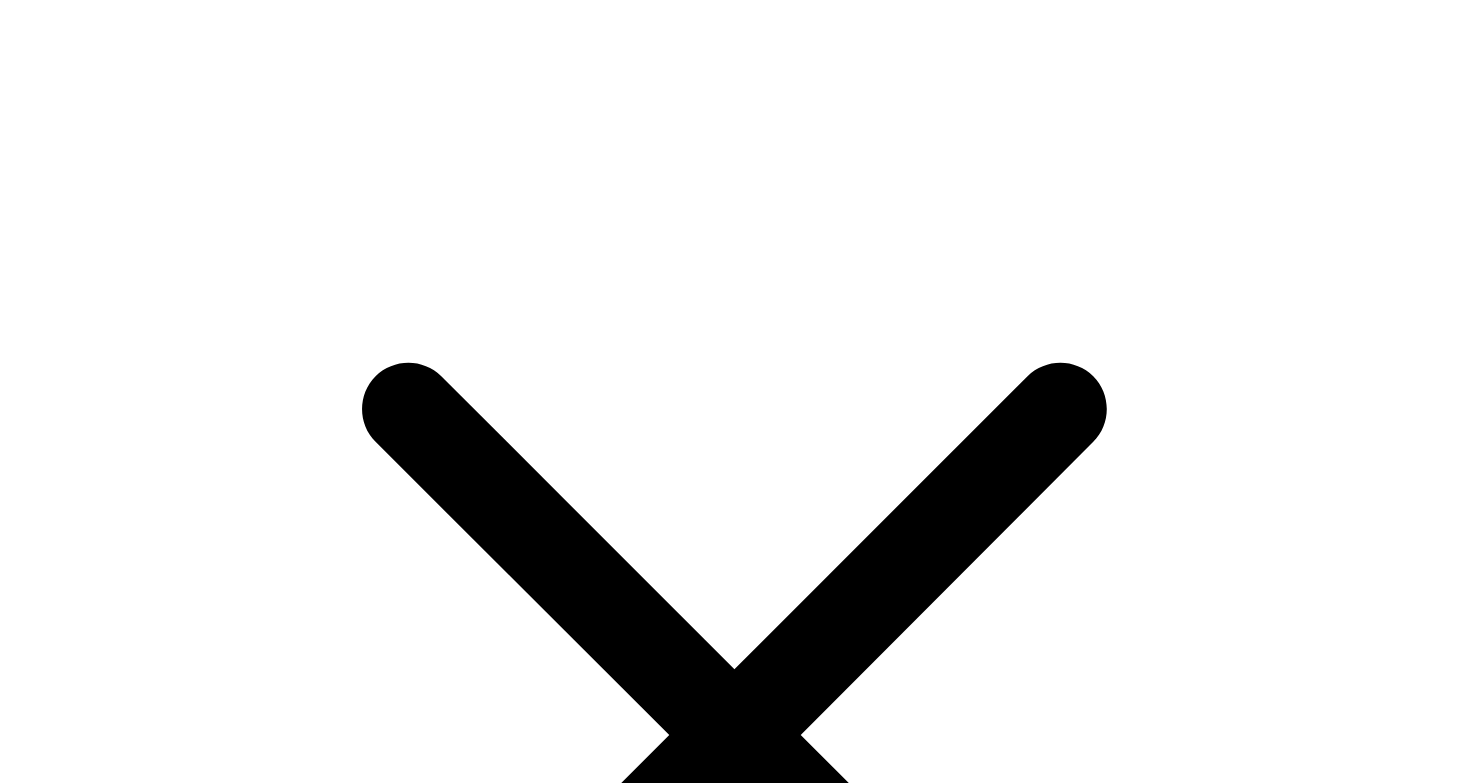 scroll, scrollTop: 125, scrollLeft: 0, axis: vertical 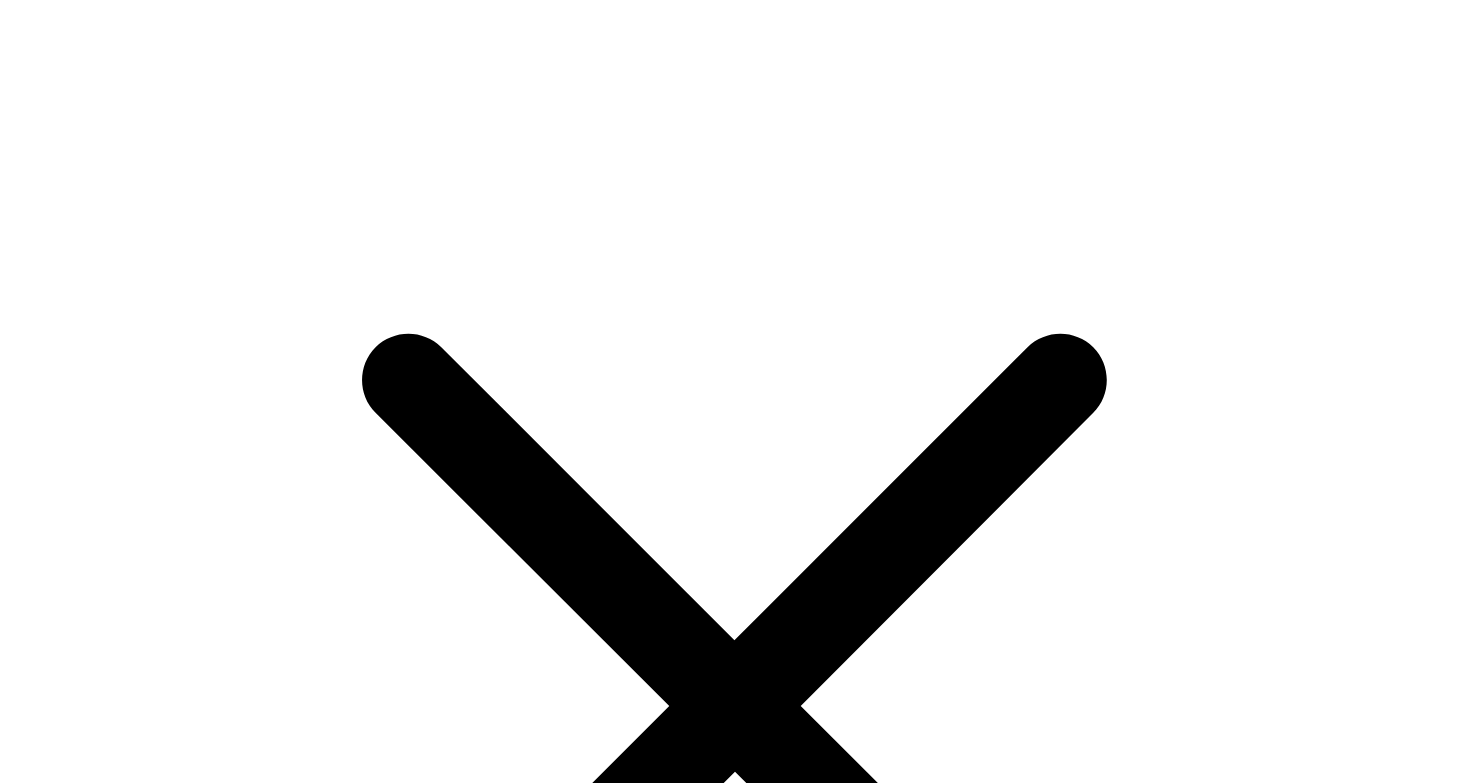 click at bounding box center [91, 22568] 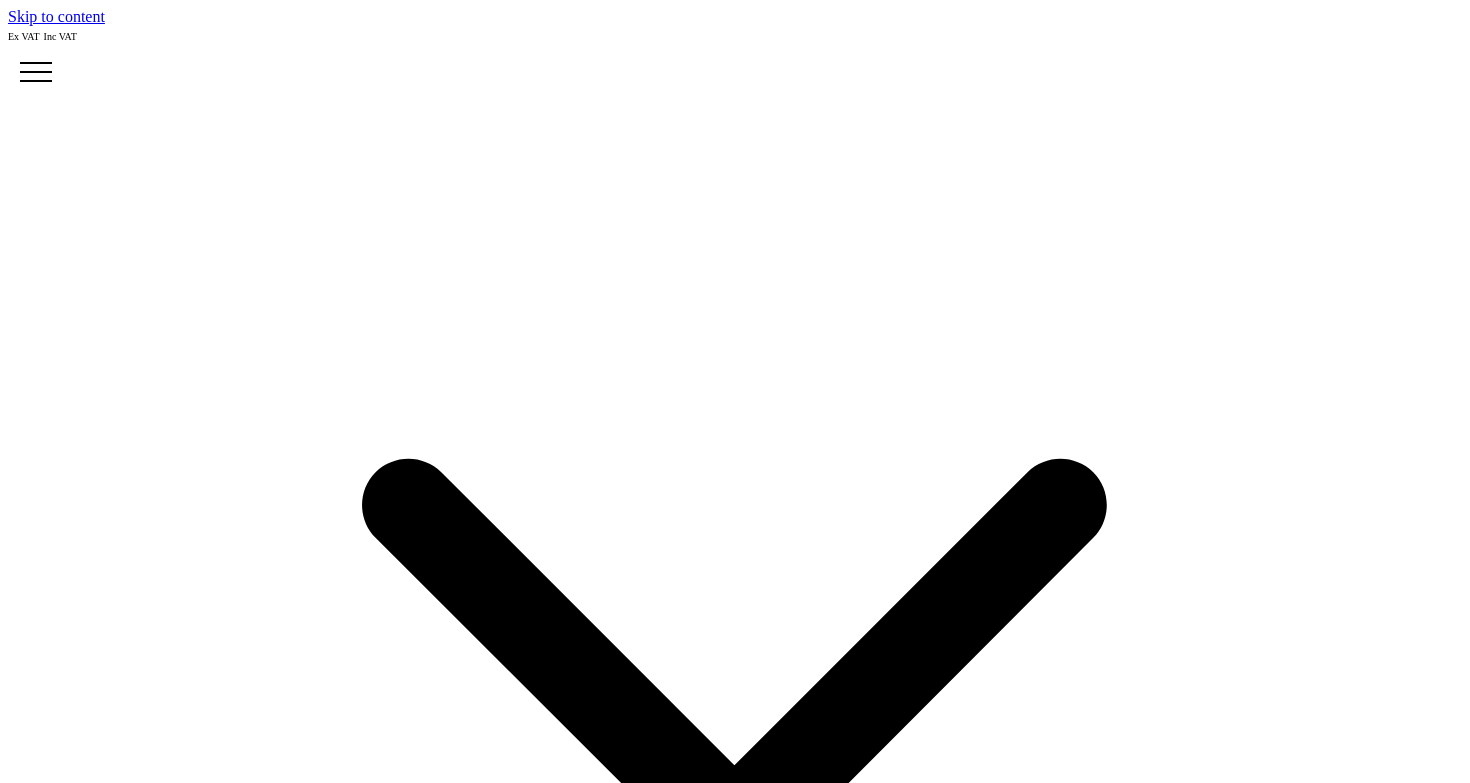 scroll, scrollTop: 274, scrollLeft: 0, axis: vertical 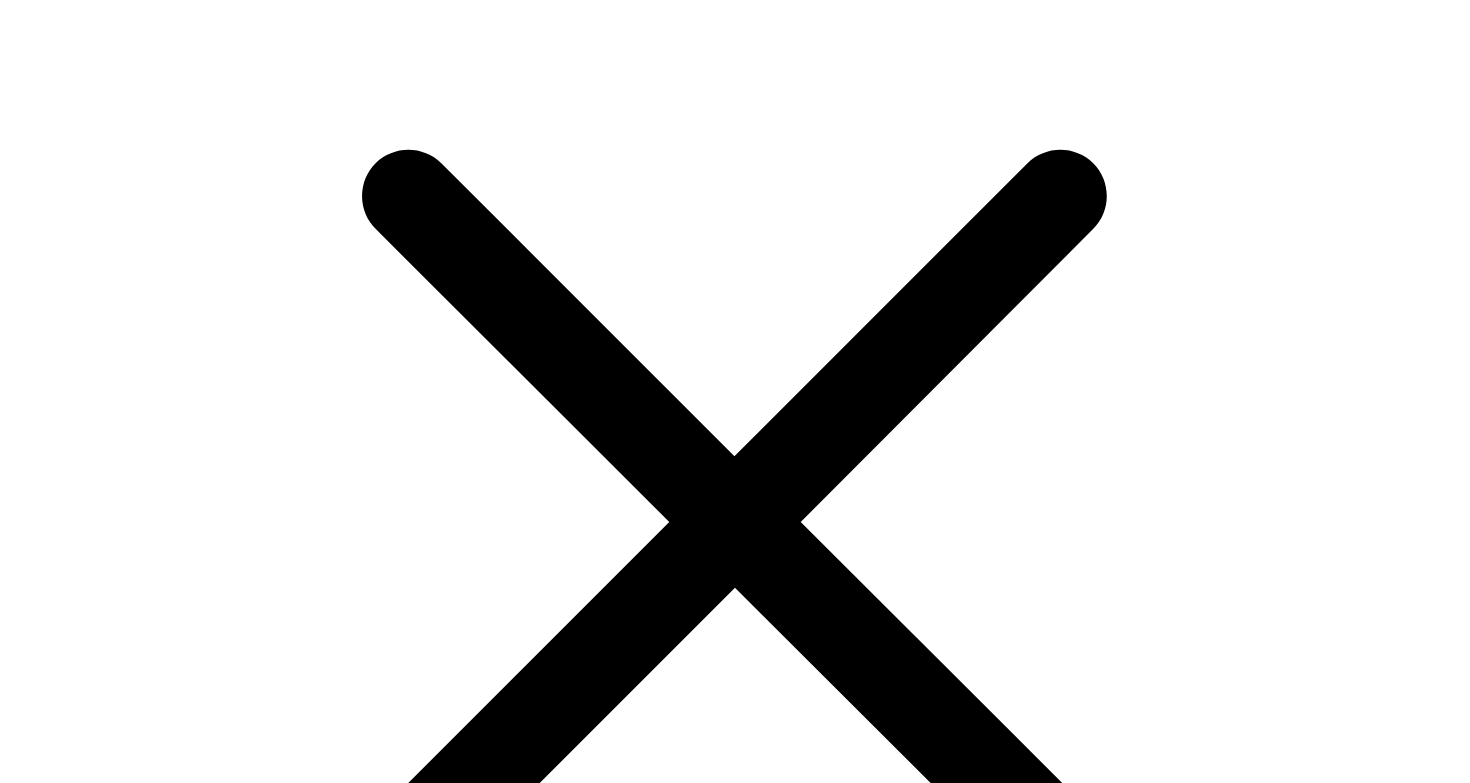 click at bounding box center [174, 23028] 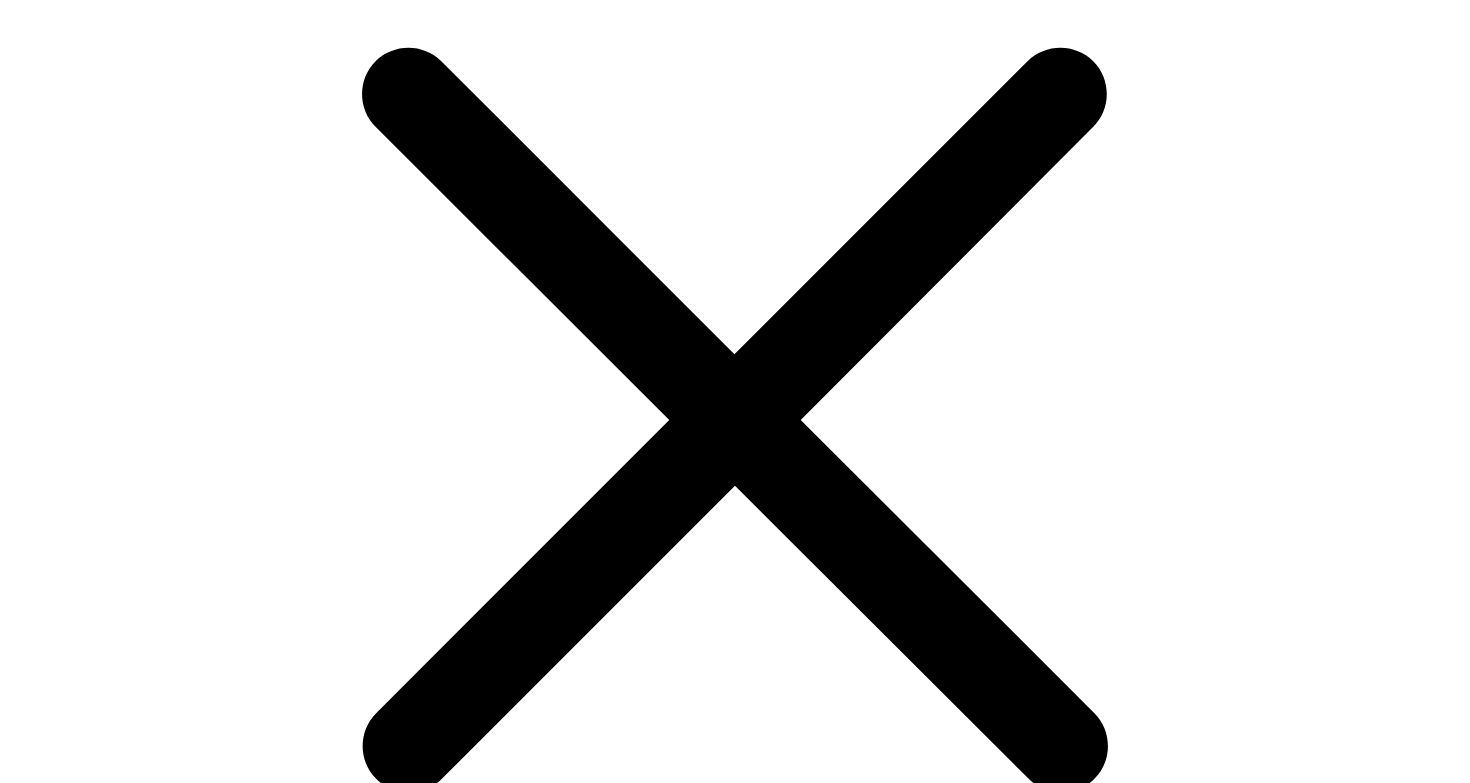 scroll, scrollTop: 426, scrollLeft: 0, axis: vertical 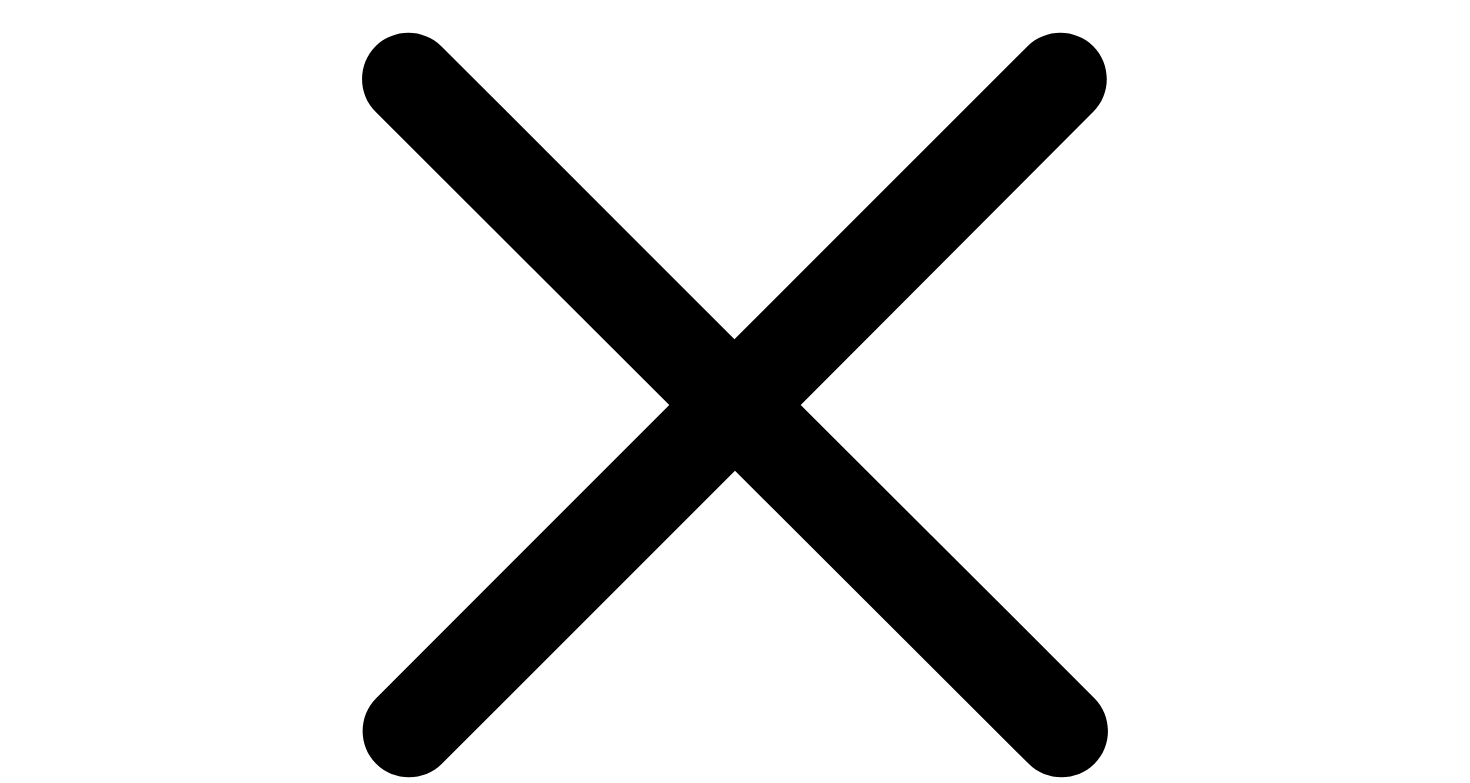 click on "choose your colour" at bounding box center (69, 22931) 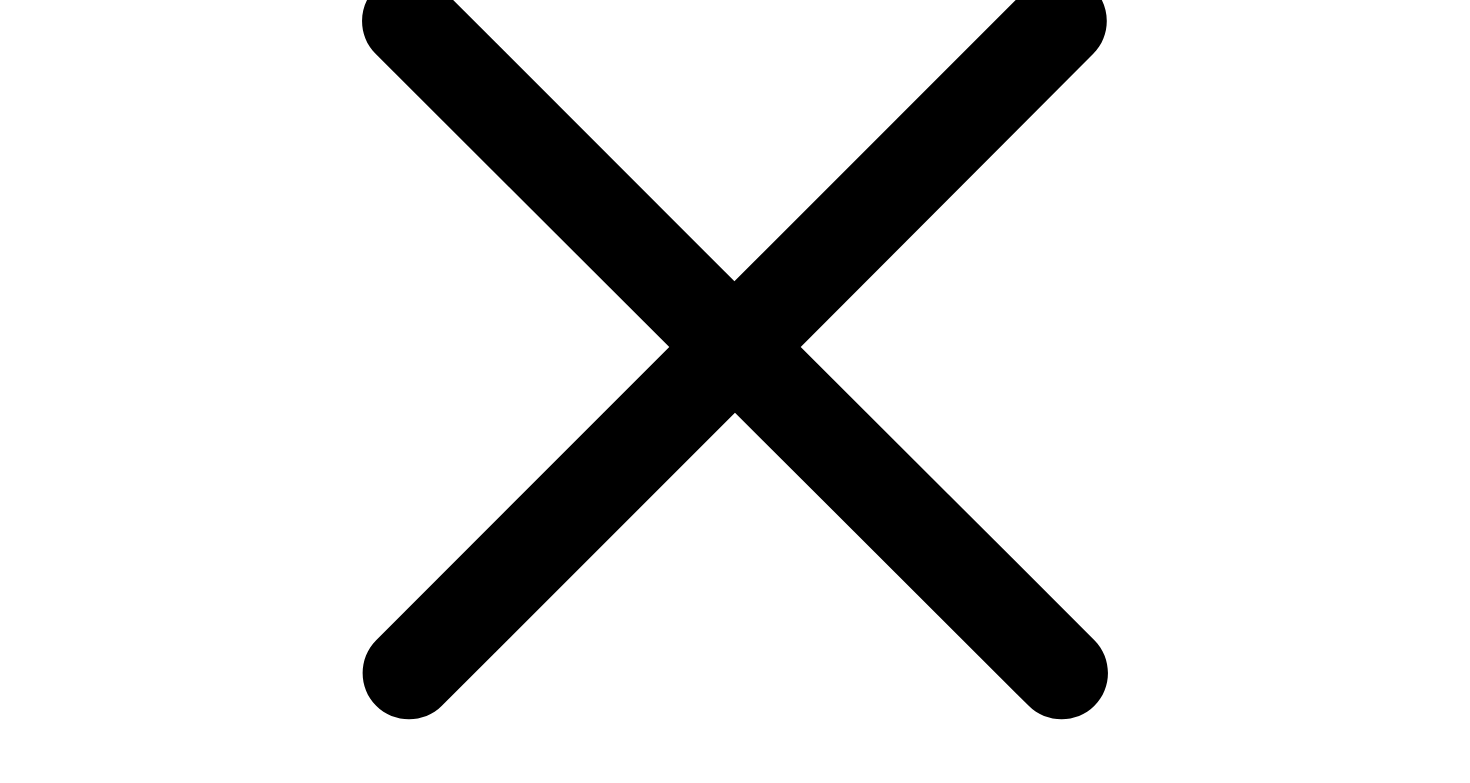 scroll, scrollTop: 485, scrollLeft: 0, axis: vertical 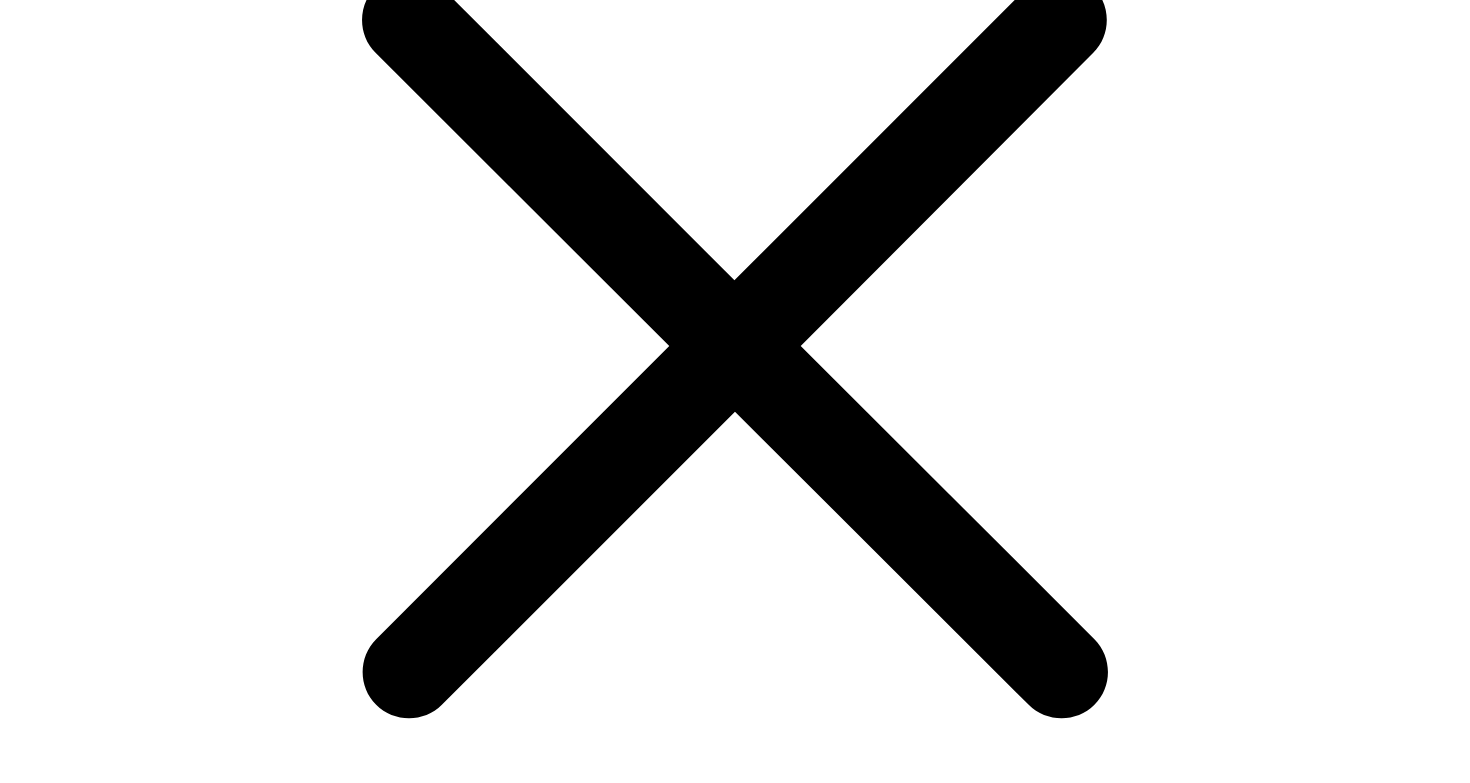 click on "choose your colour" at bounding box center [69, 22872] 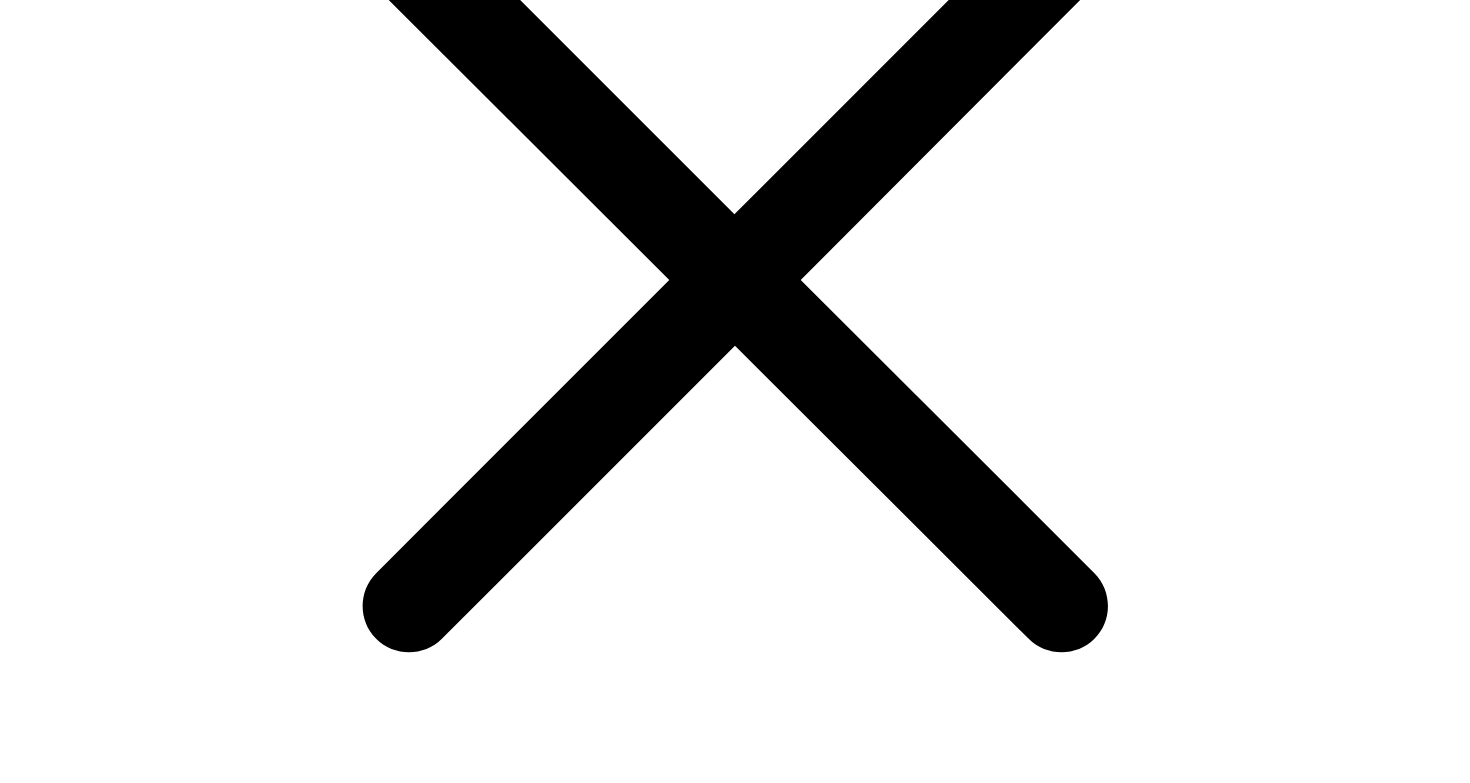 scroll, scrollTop: 554, scrollLeft: 0, axis: vertical 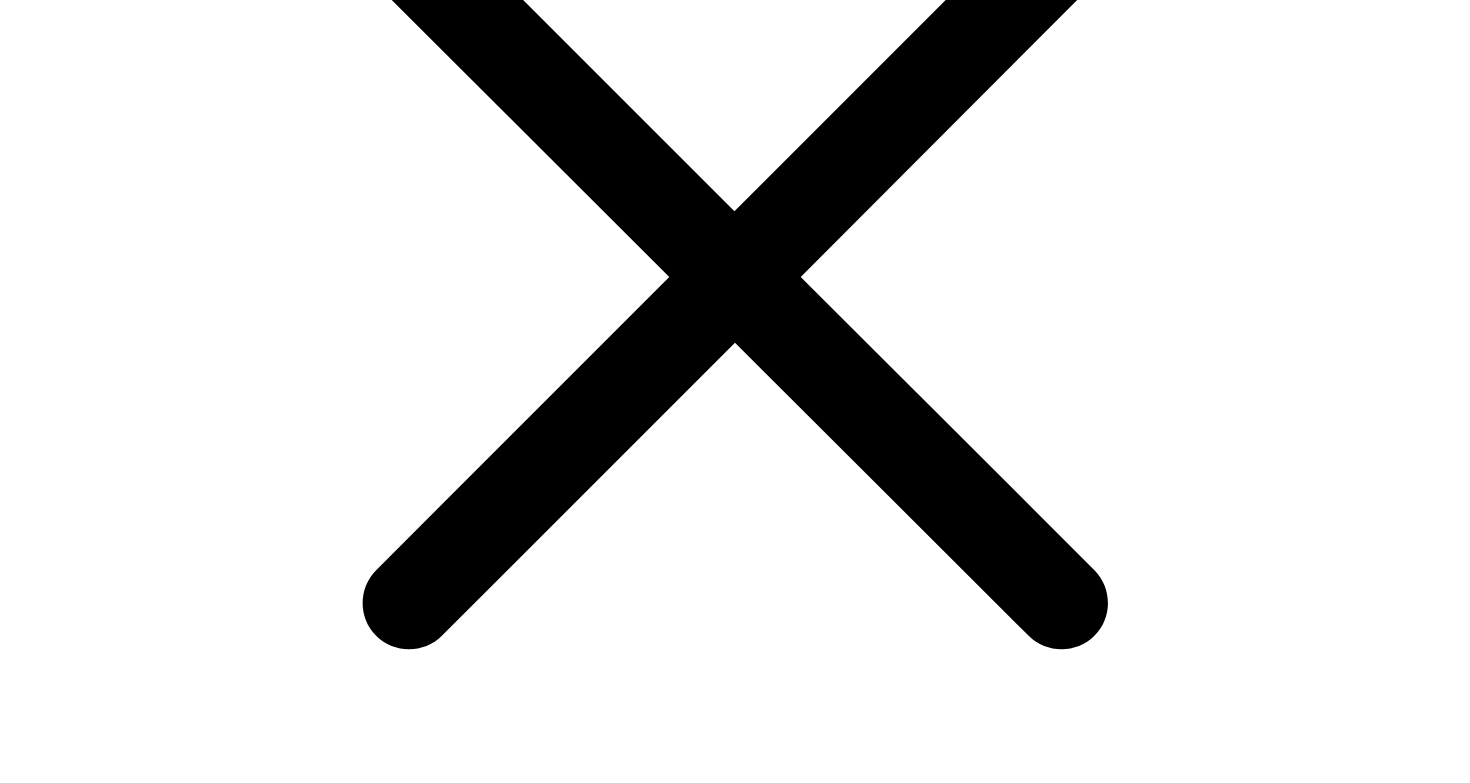 click on "add to quote" at bounding box center (735, 24490) 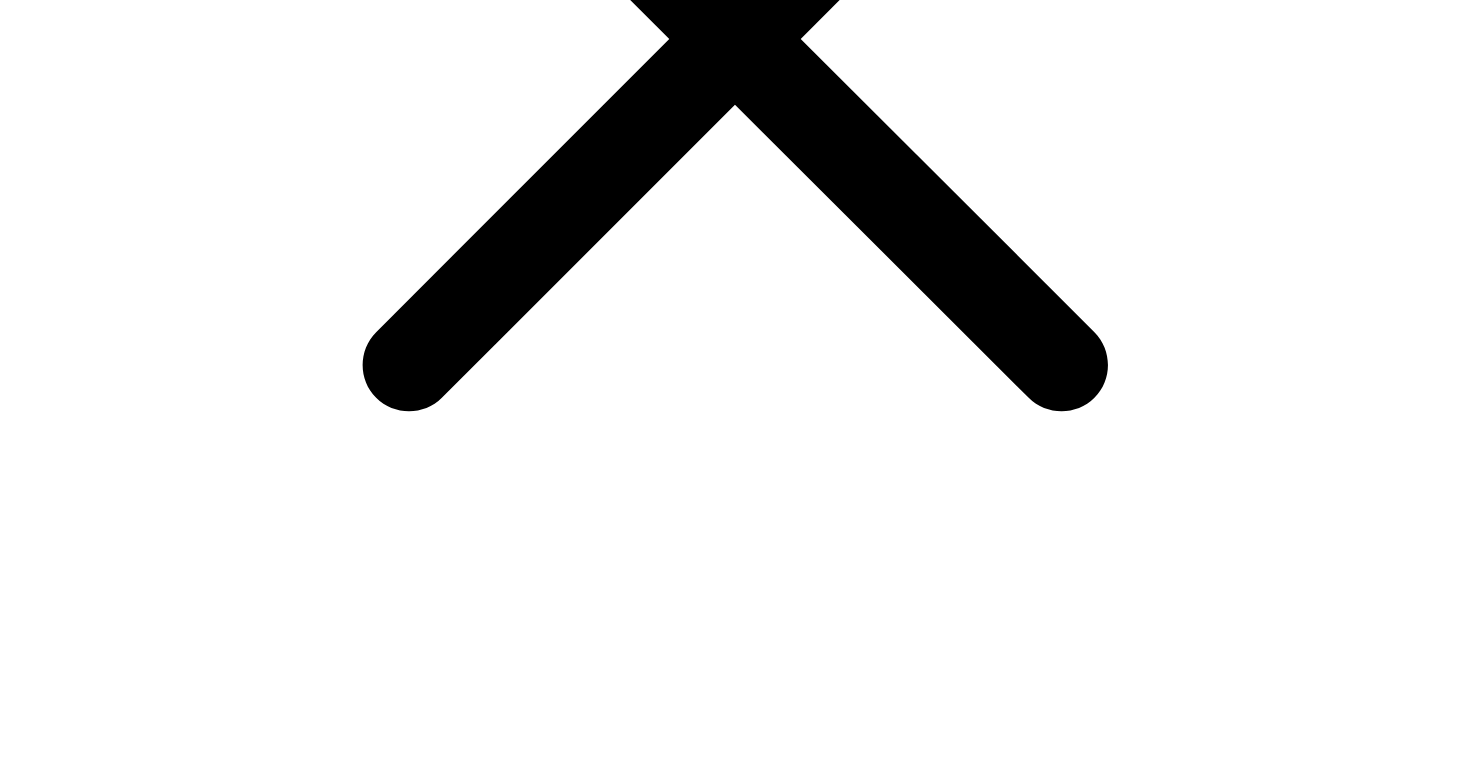 scroll, scrollTop: 1007, scrollLeft: 0, axis: vertical 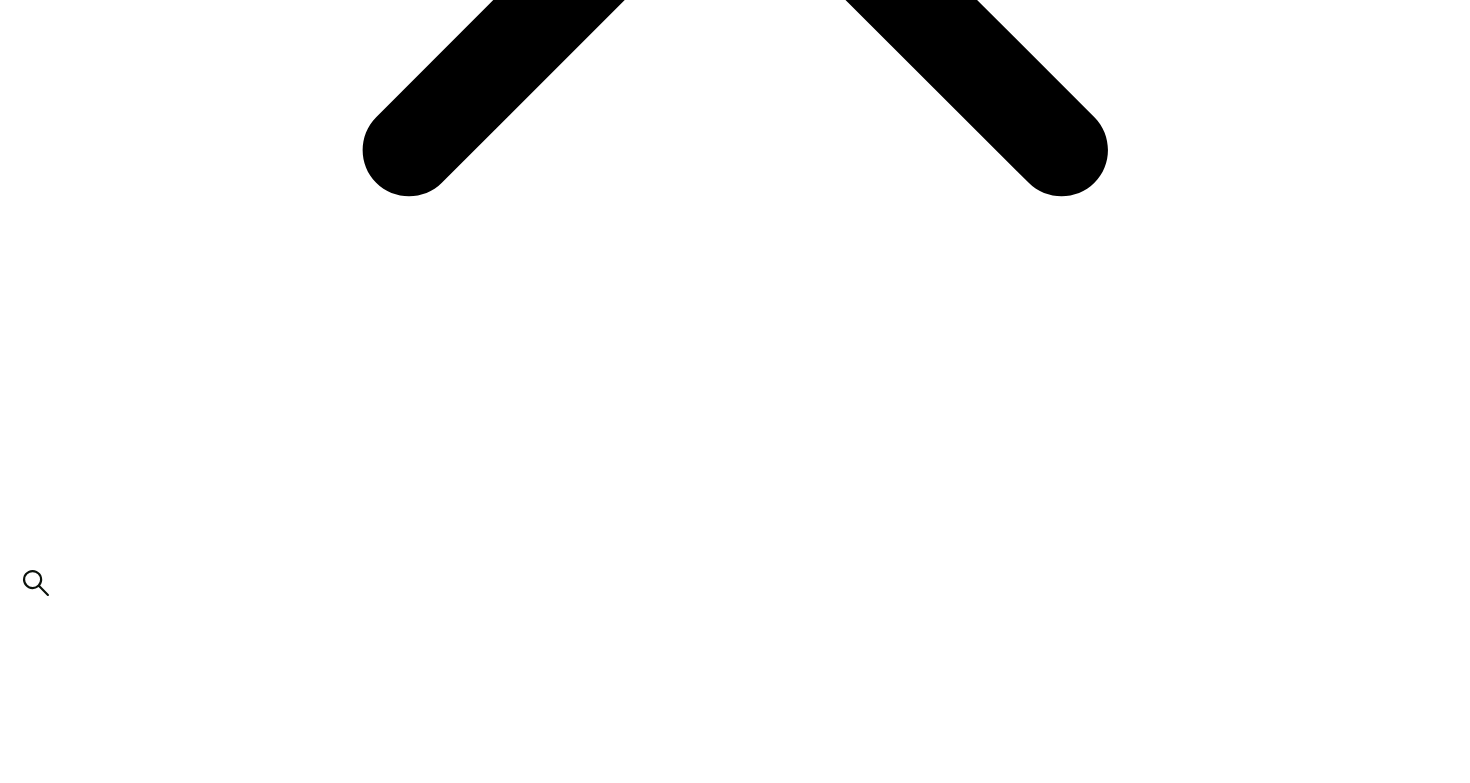 click on "add to quote" at bounding box center (735, 24191) 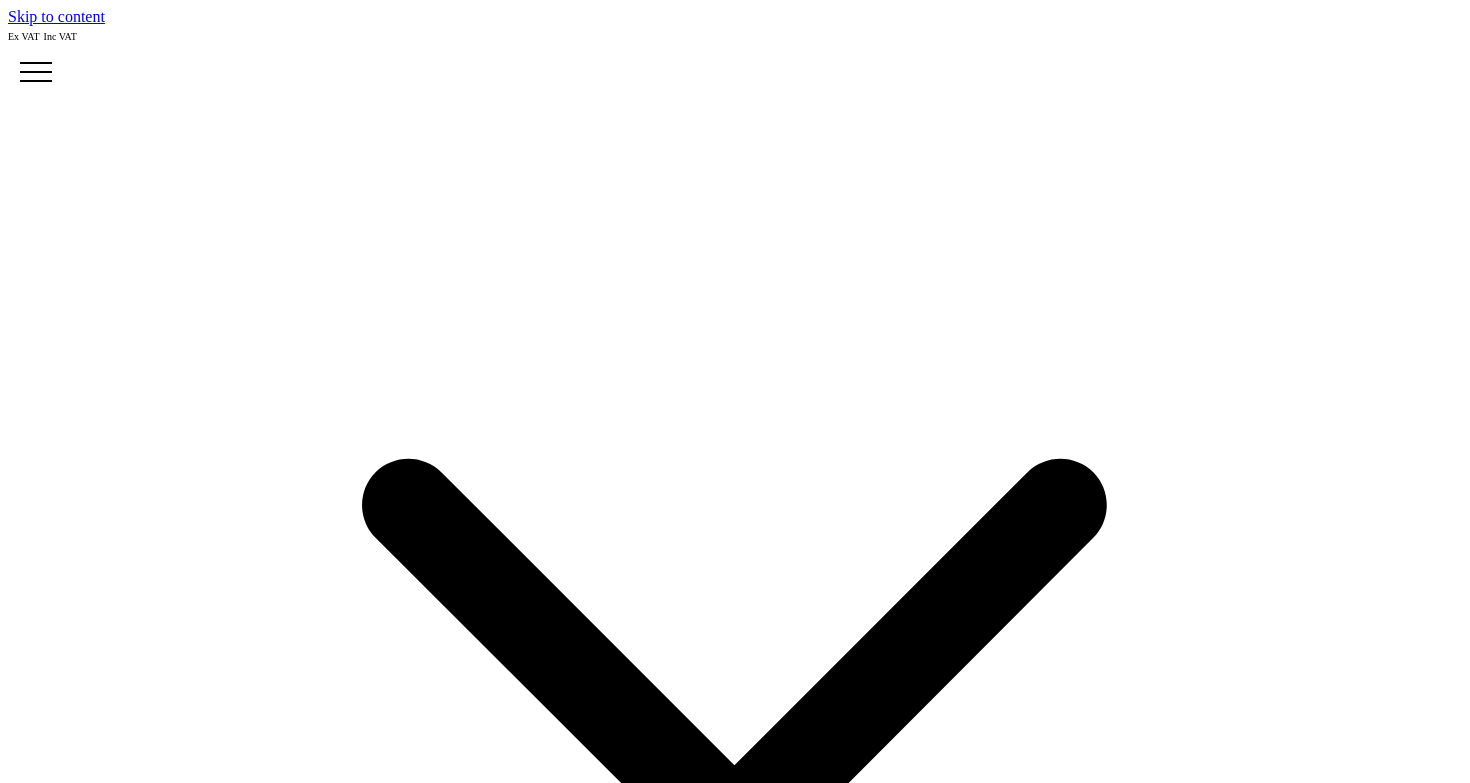 scroll, scrollTop: 0, scrollLeft: 0, axis: both 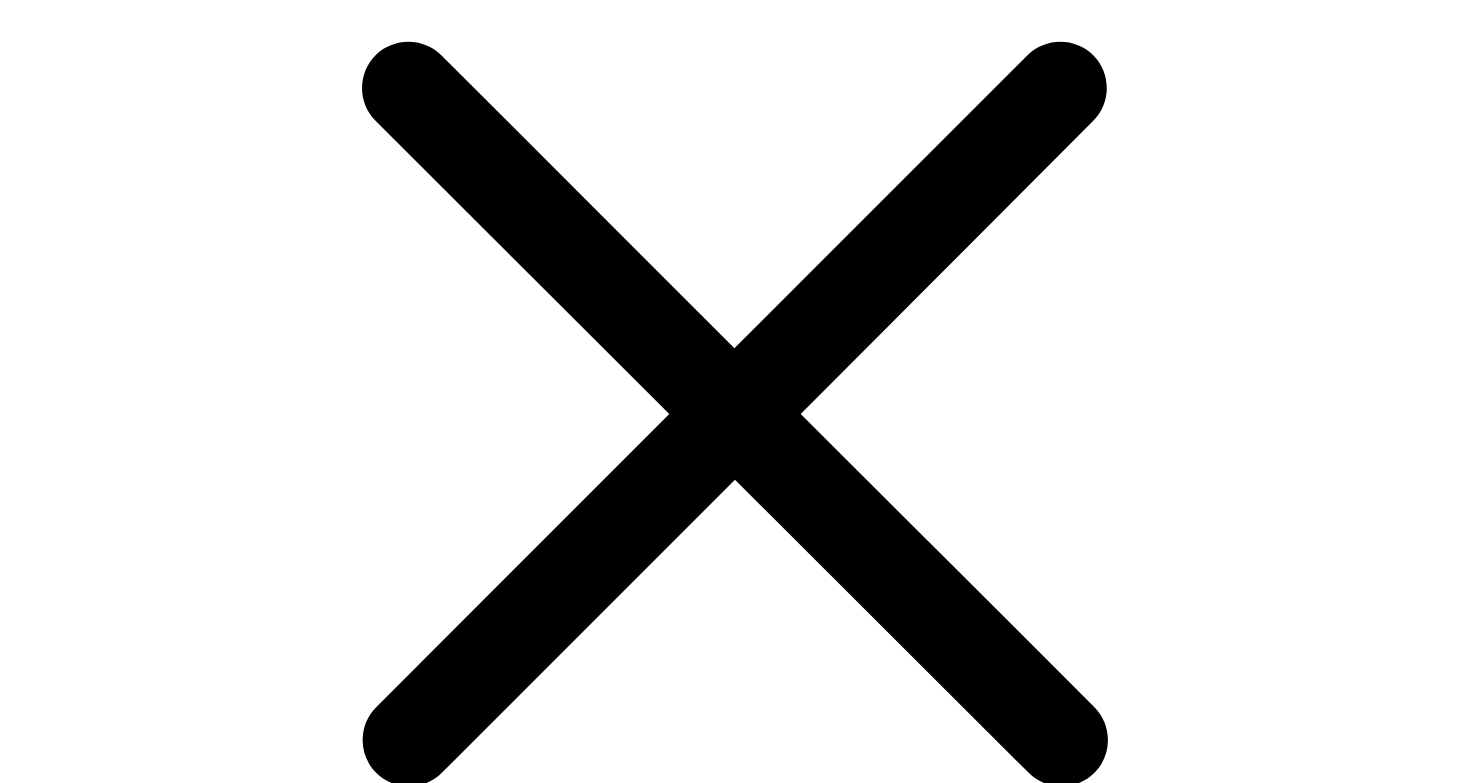 click on "Custom Planet" at bounding box center [55, 19538] 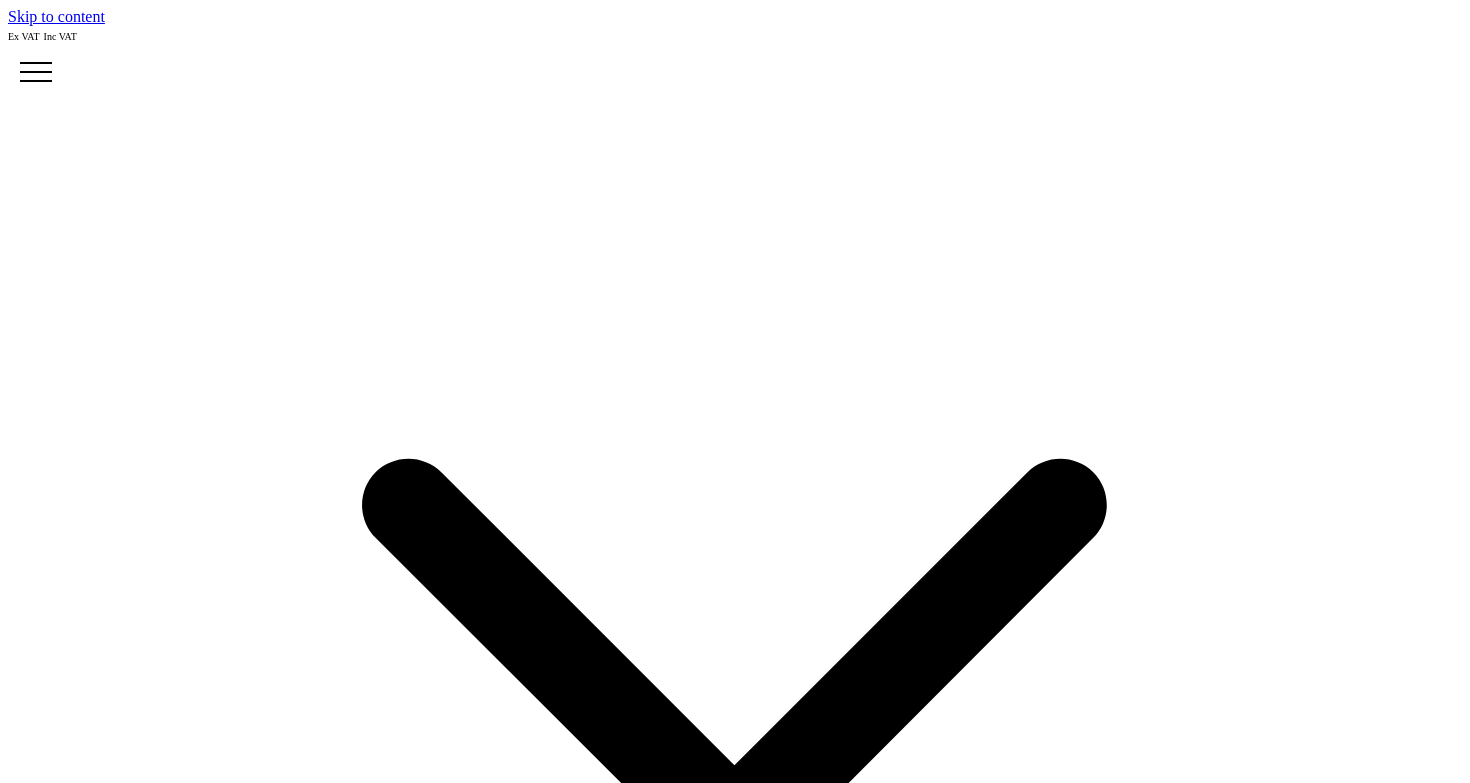 scroll, scrollTop: 0, scrollLeft: 0, axis: both 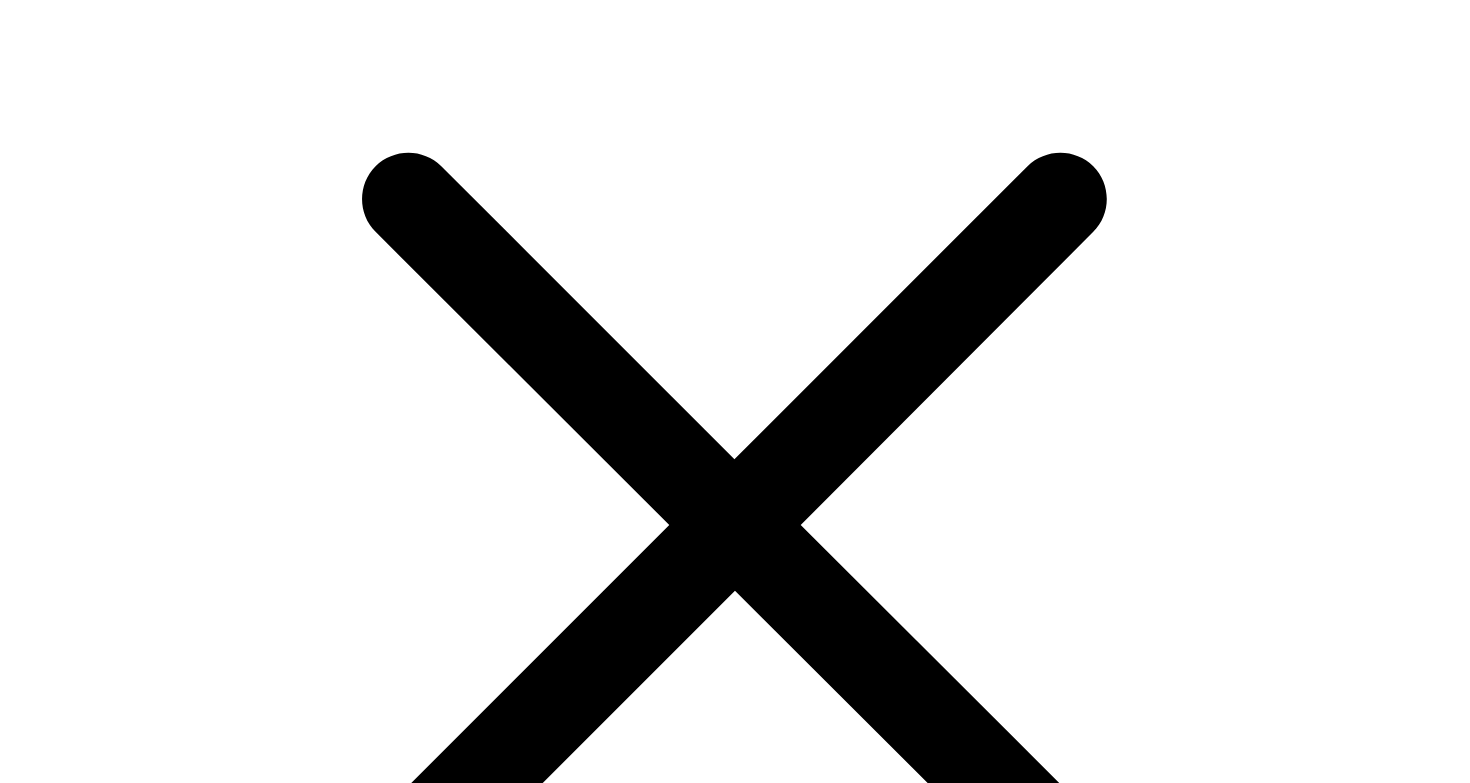 click on "Remove" at bounding box center (41, 19501) 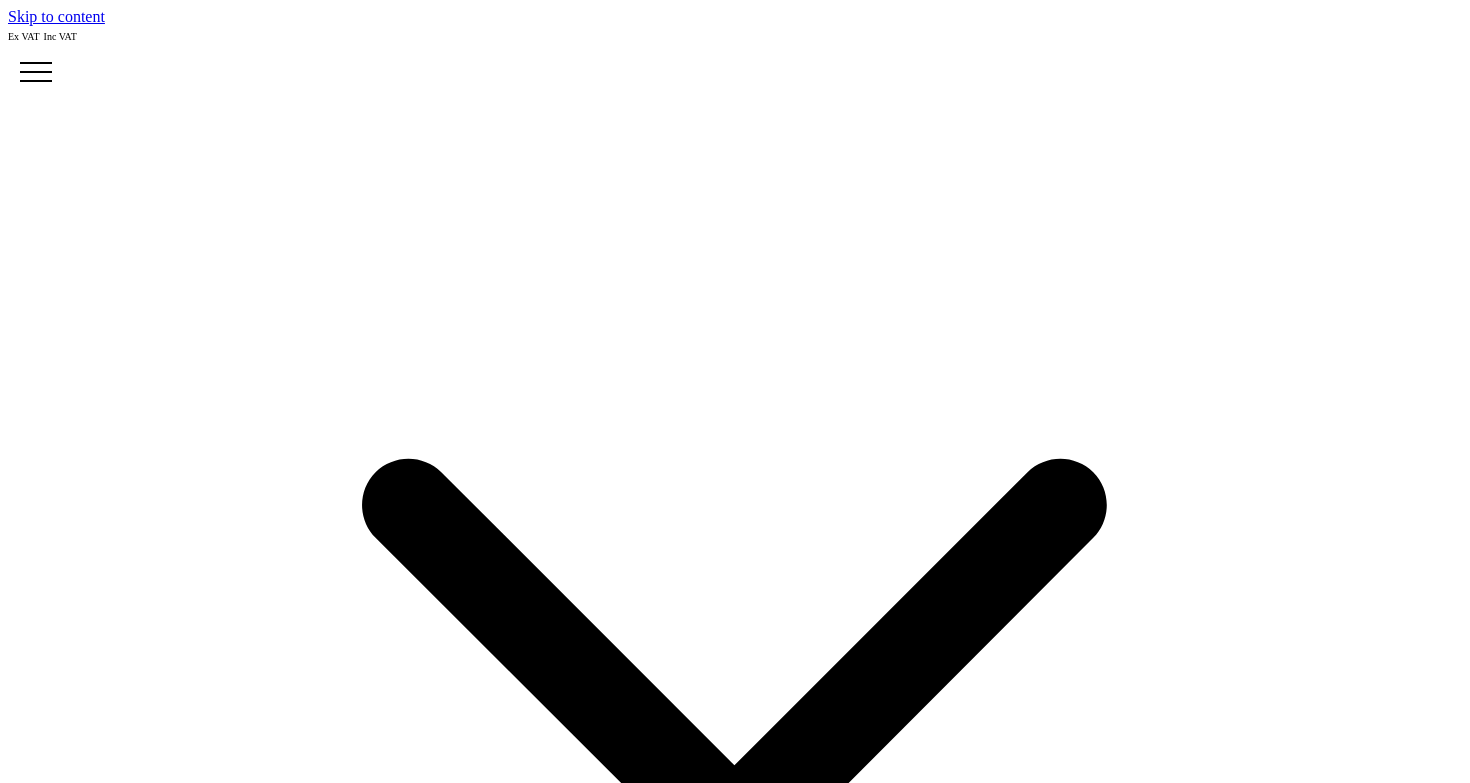 scroll, scrollTop: 0, scrollLeft: 0, axis: both 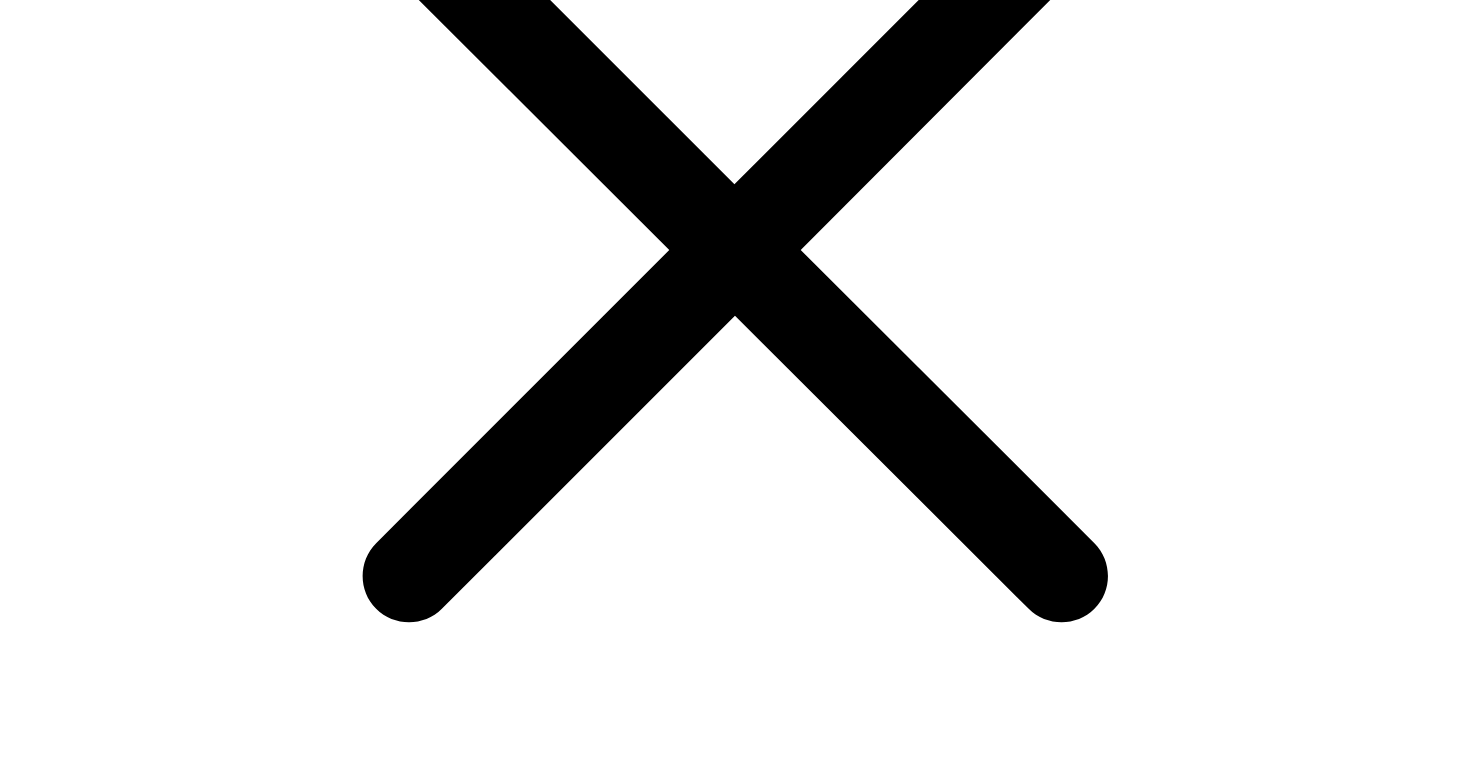 click on "*" at bounding box center [95, 24194] 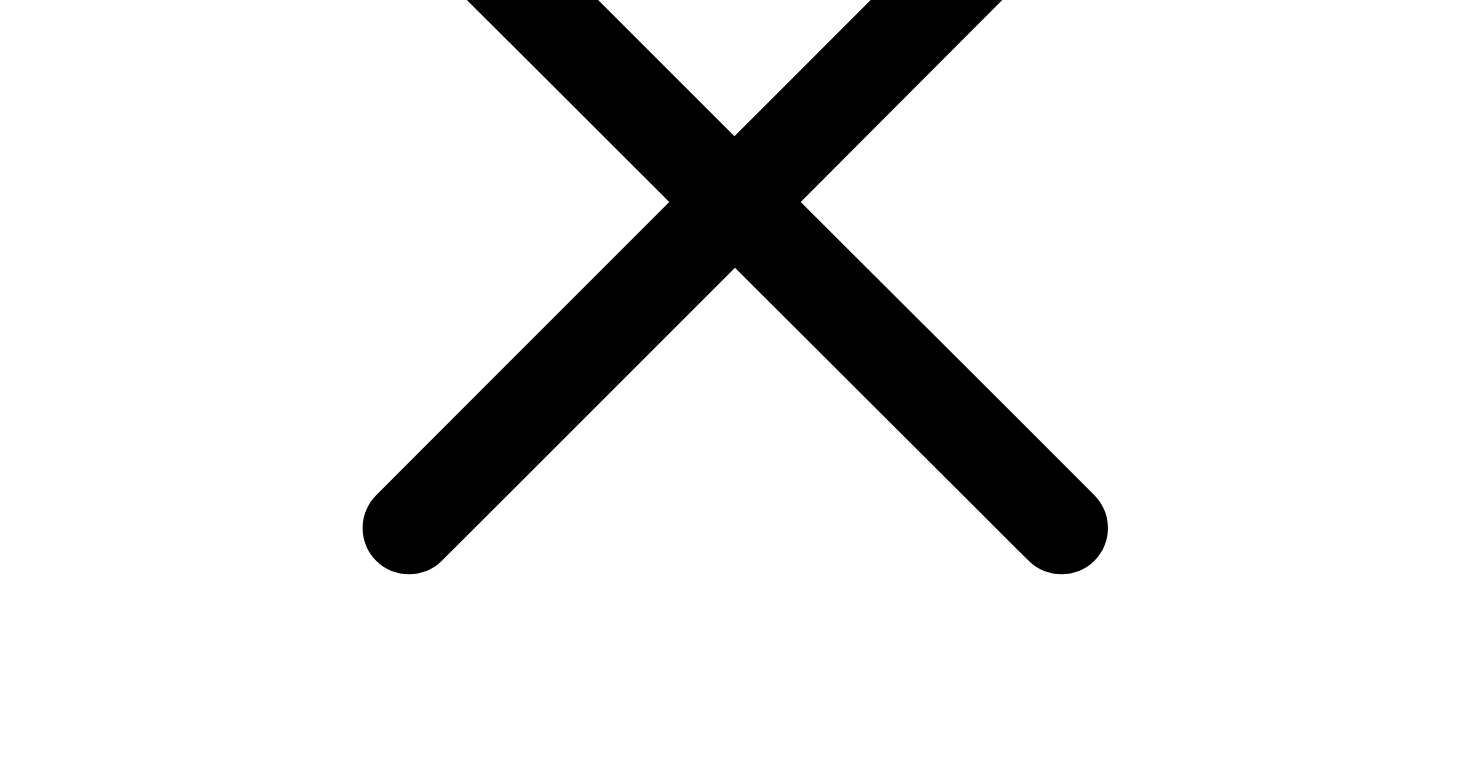 scroll, scrollTop: 704, scrollLeft: 0, axis: vertical 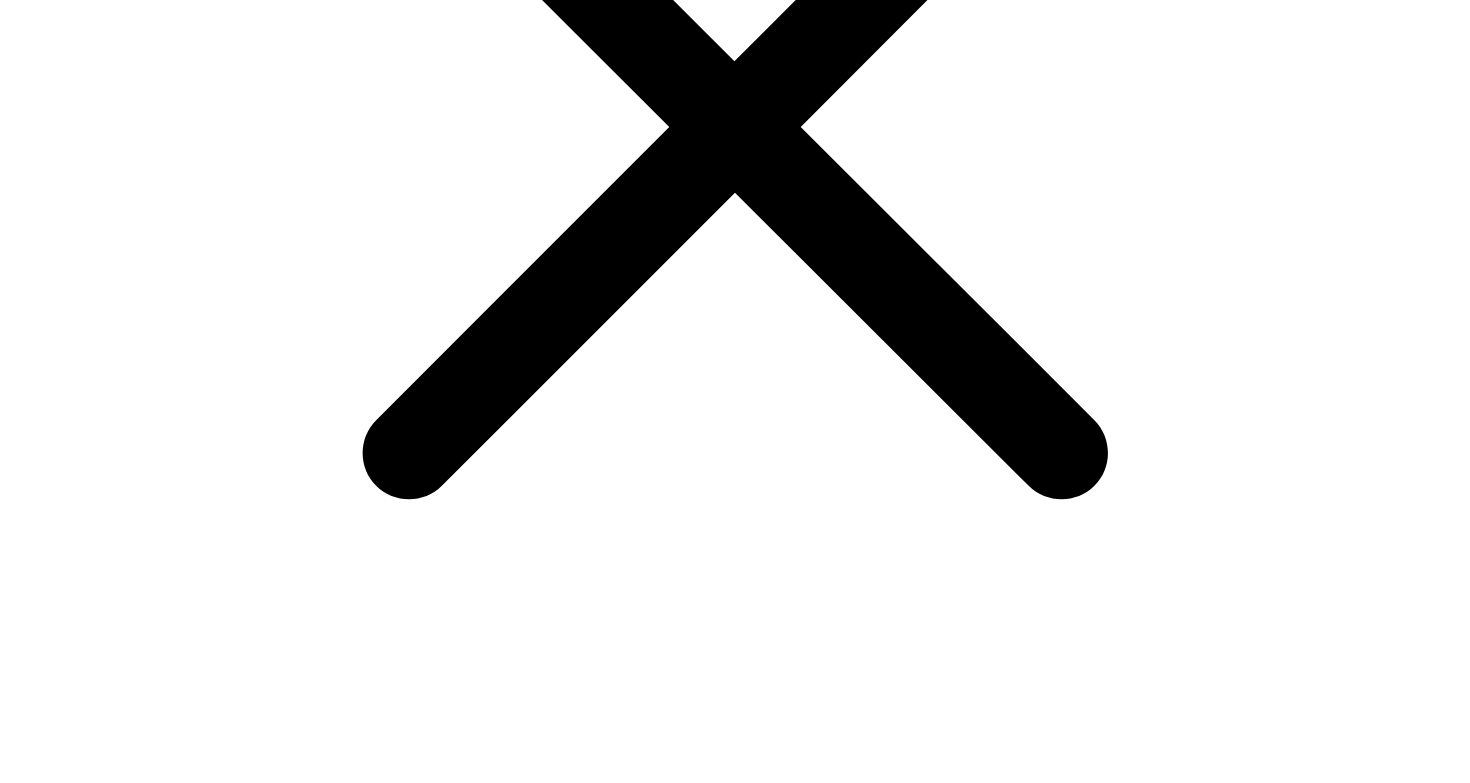 click on "Notes" at bounding box center (26, 26897) 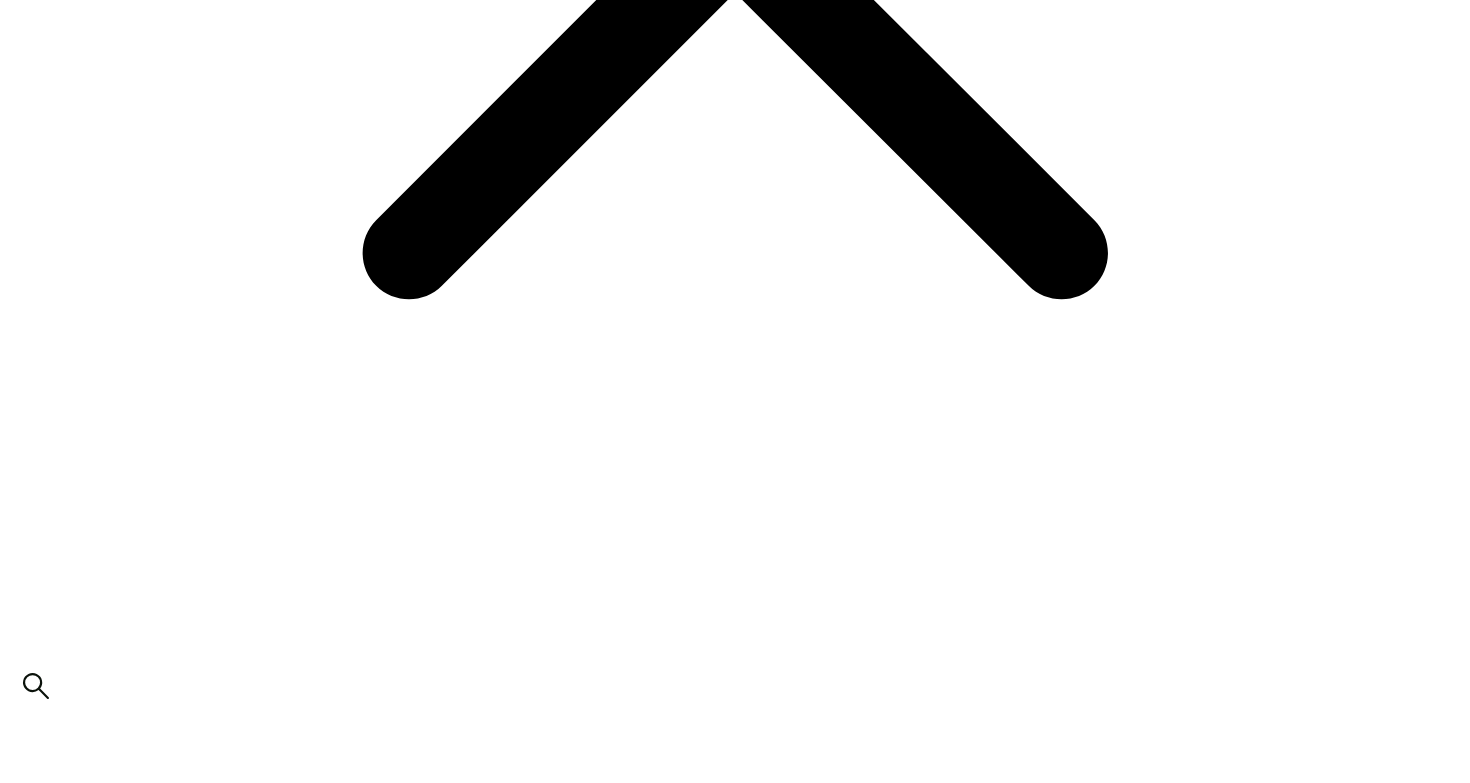 scroll, scrollTop: 1001, scrollLeft: 0, axis: vertical 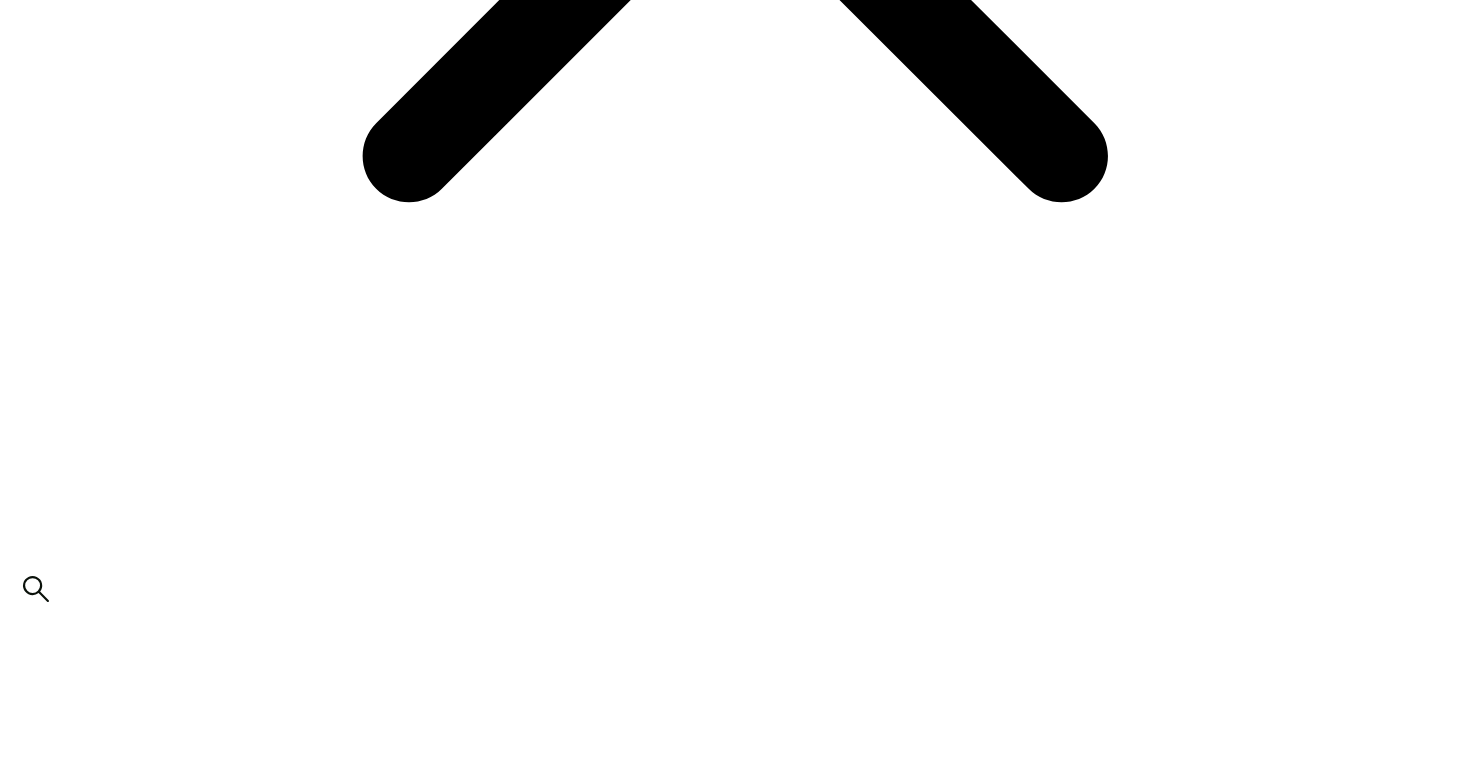type on "**********" 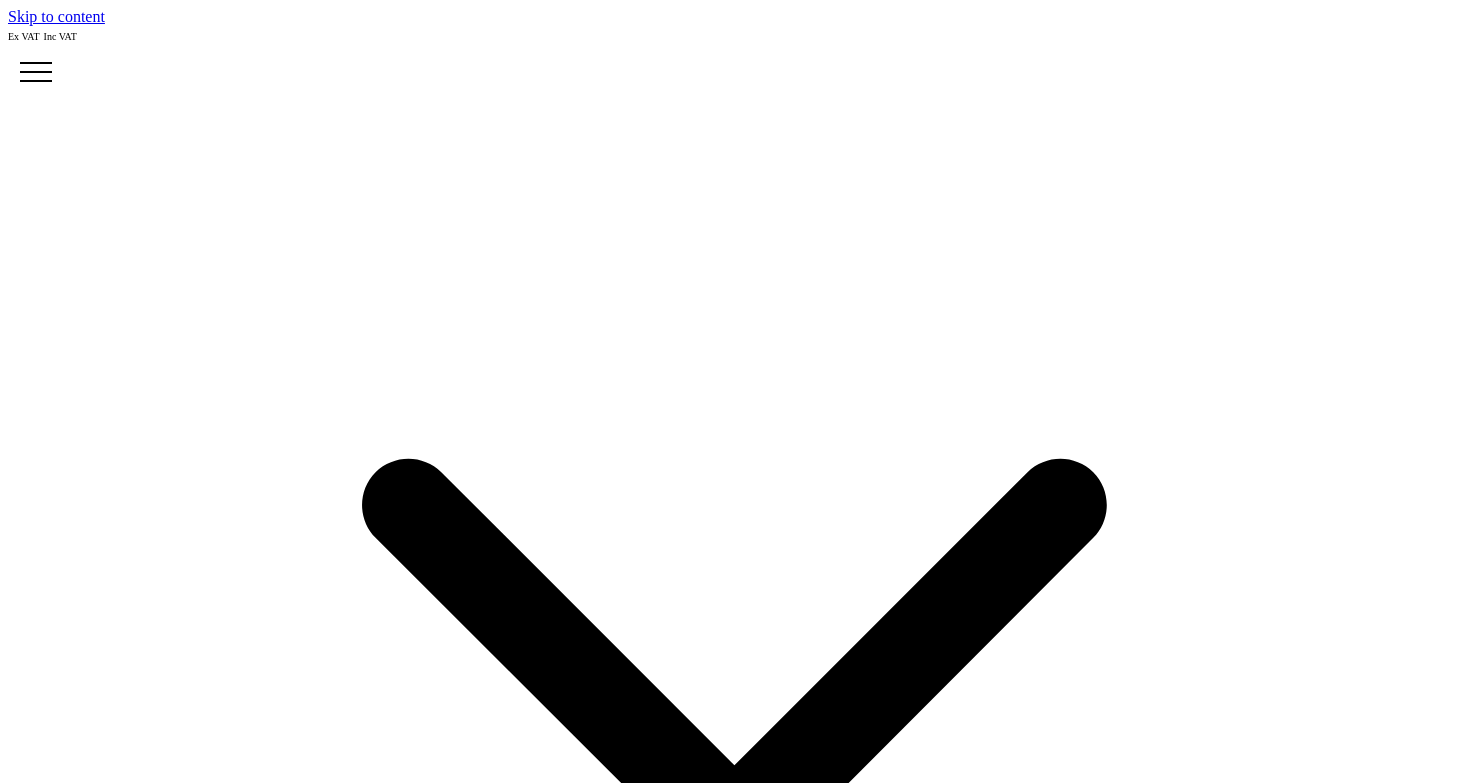 scroll, scrollTop: 0, scrollLeft: 0, axis: both 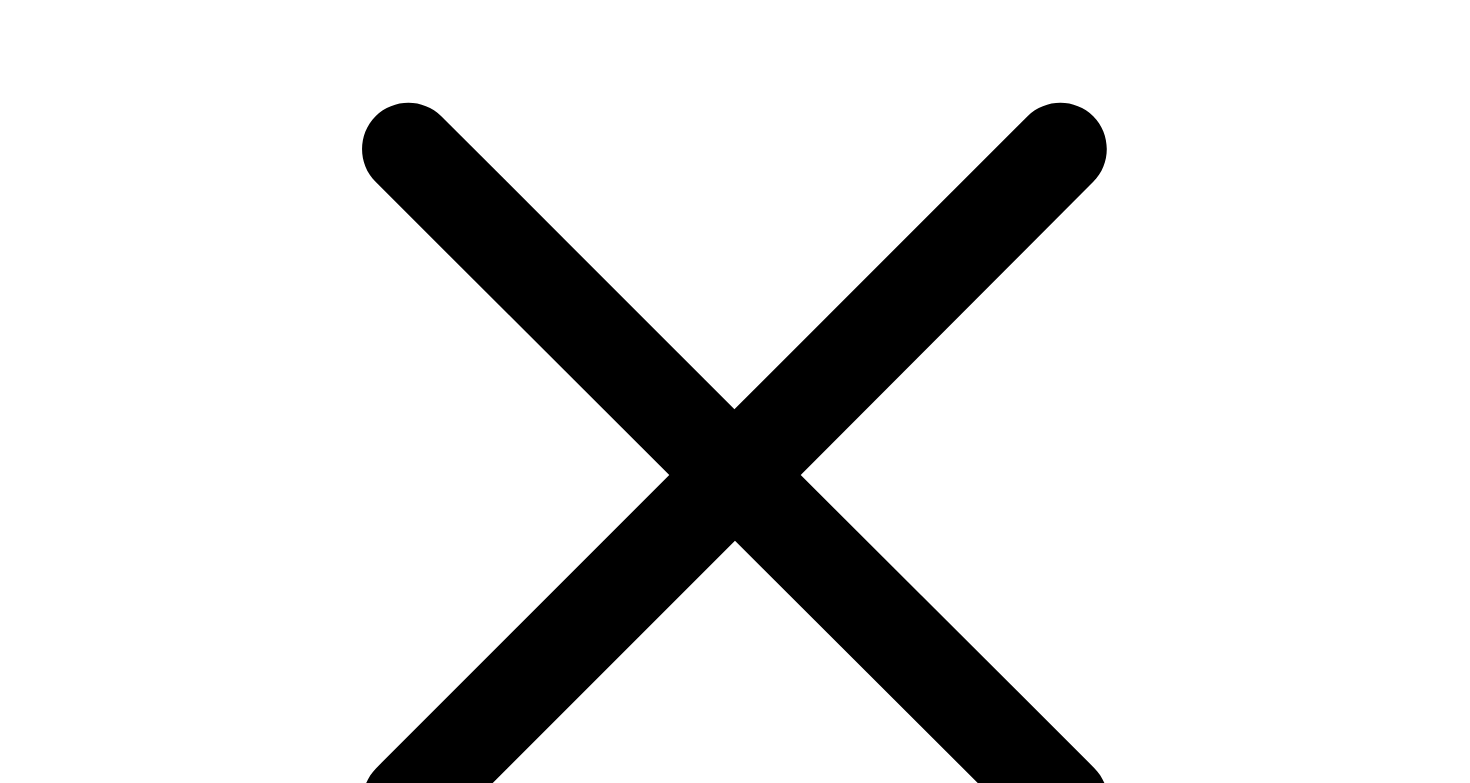 click at bounding box center [185, 22059] 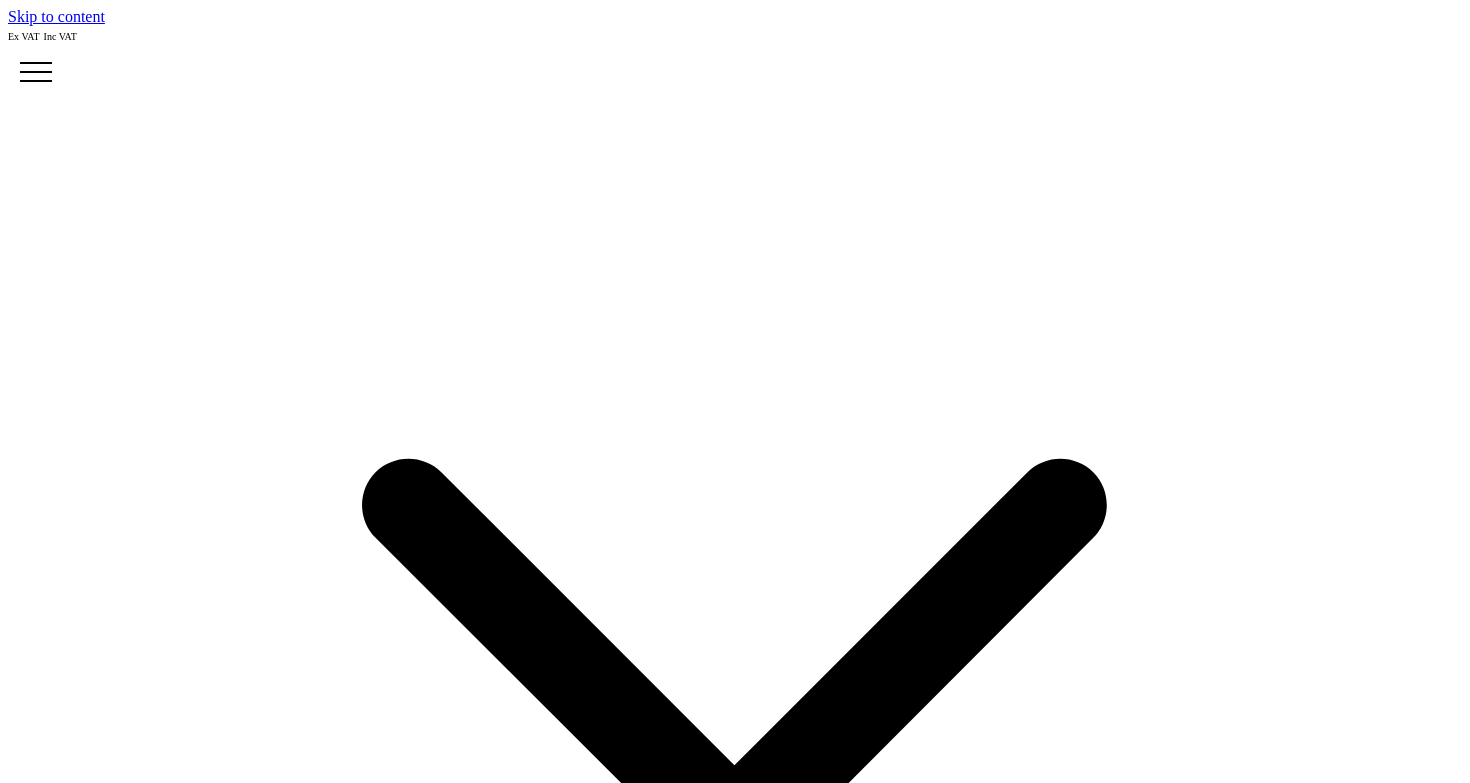 scroll, scrollTop: 466, scrollLeft: 0, axis: vertical 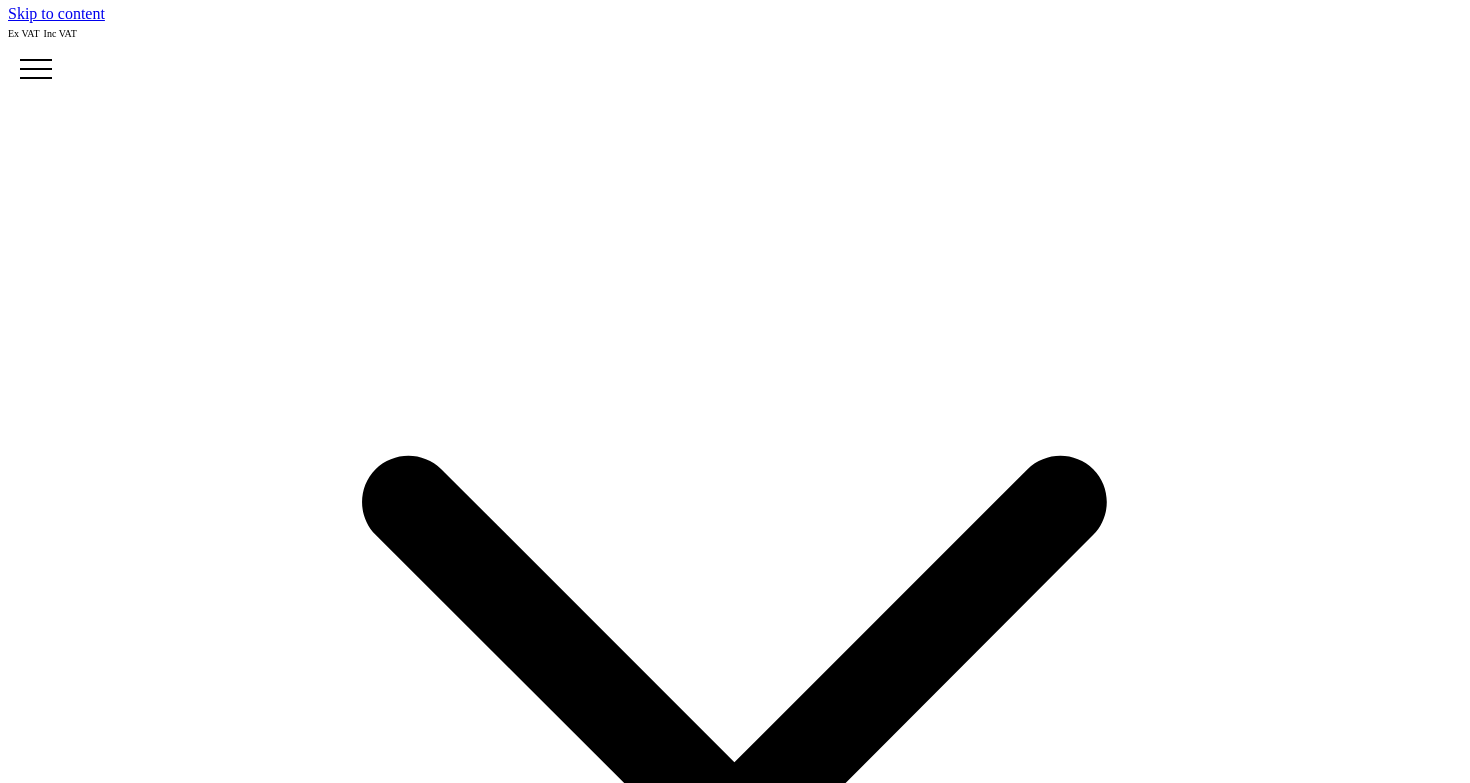 drag, startPoint x: 772, startPoint y: 322, endPoint x: 775, endPoint y: 363, distance: 41.109608 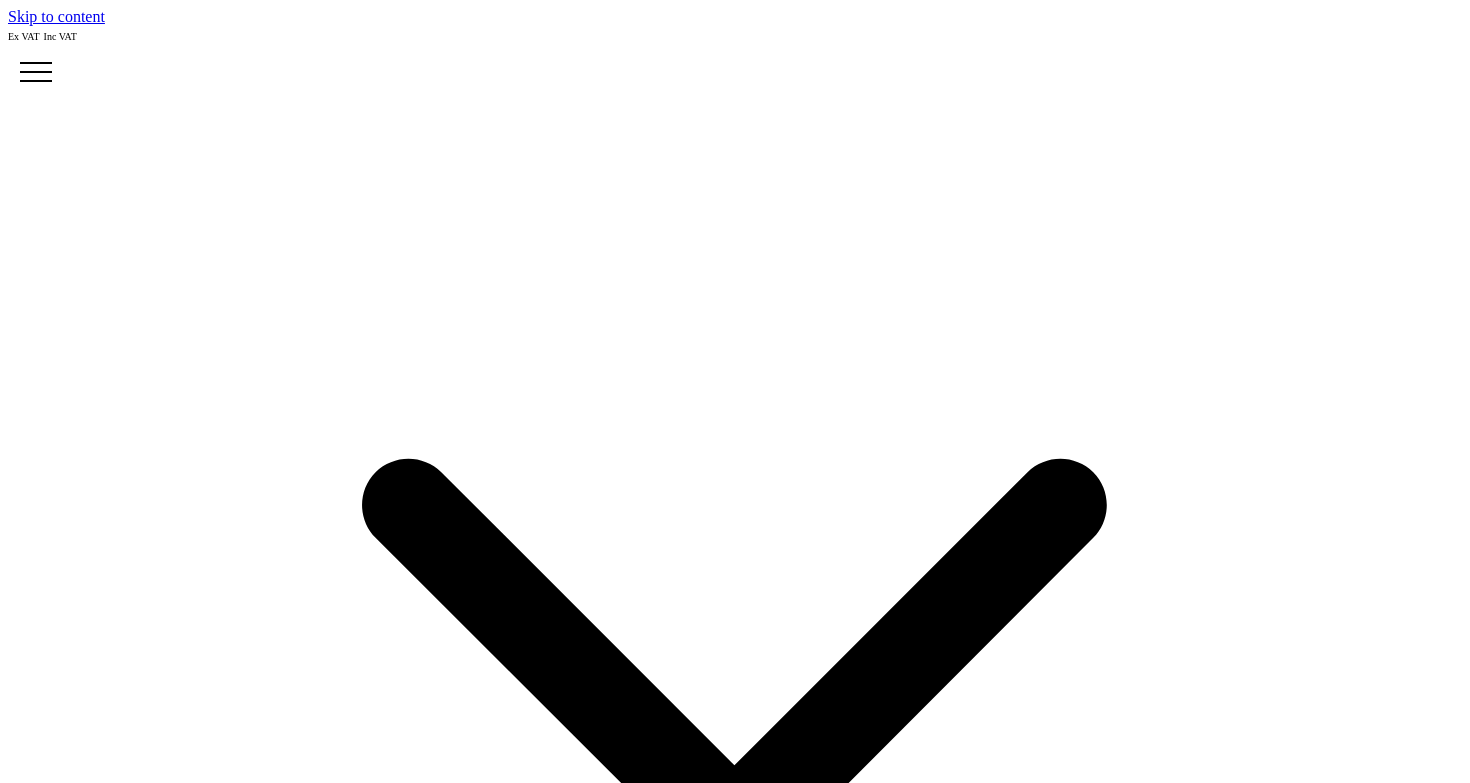 scroll, scrollTop: 0, scrollLeft: 0, axis: both 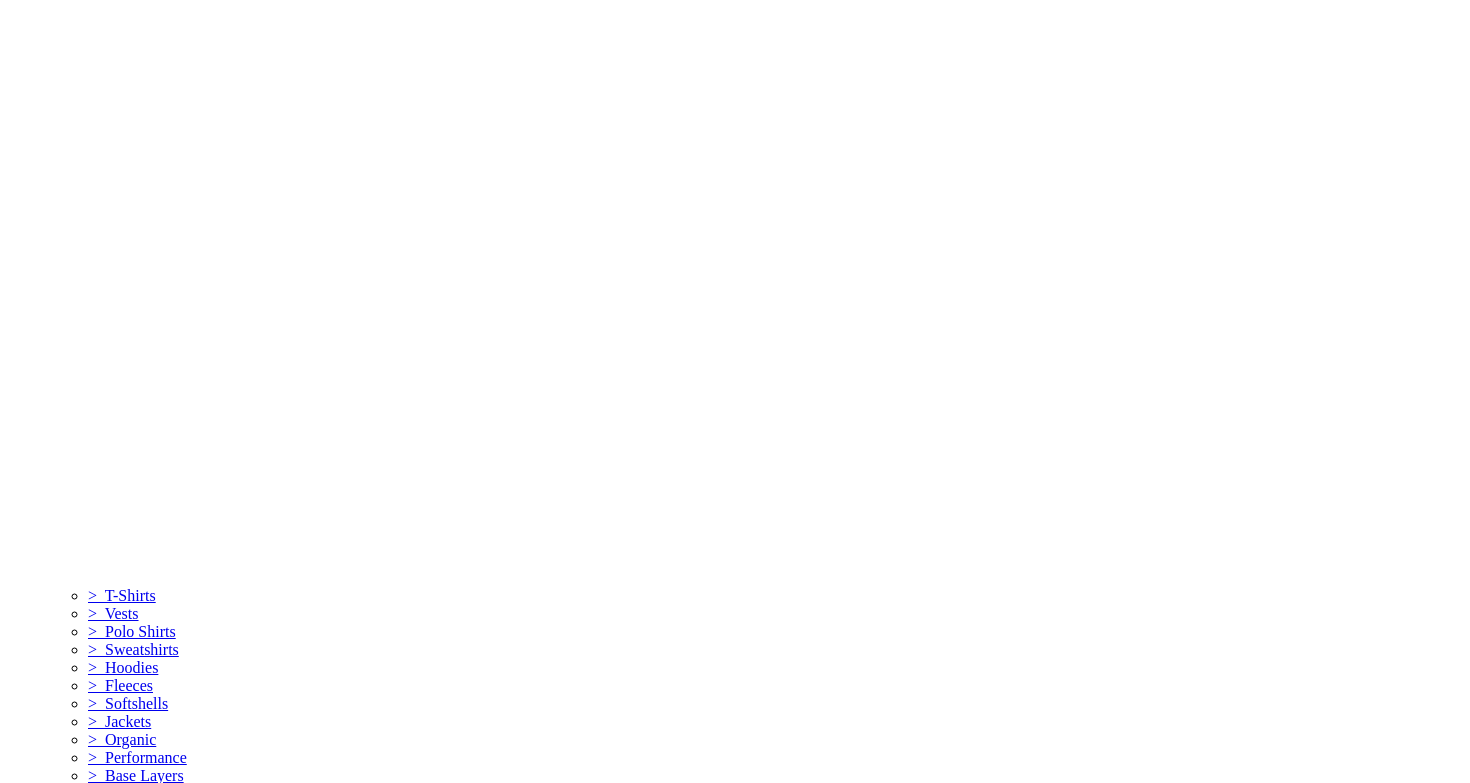 click on "2" at bounding box center [52, 19120] 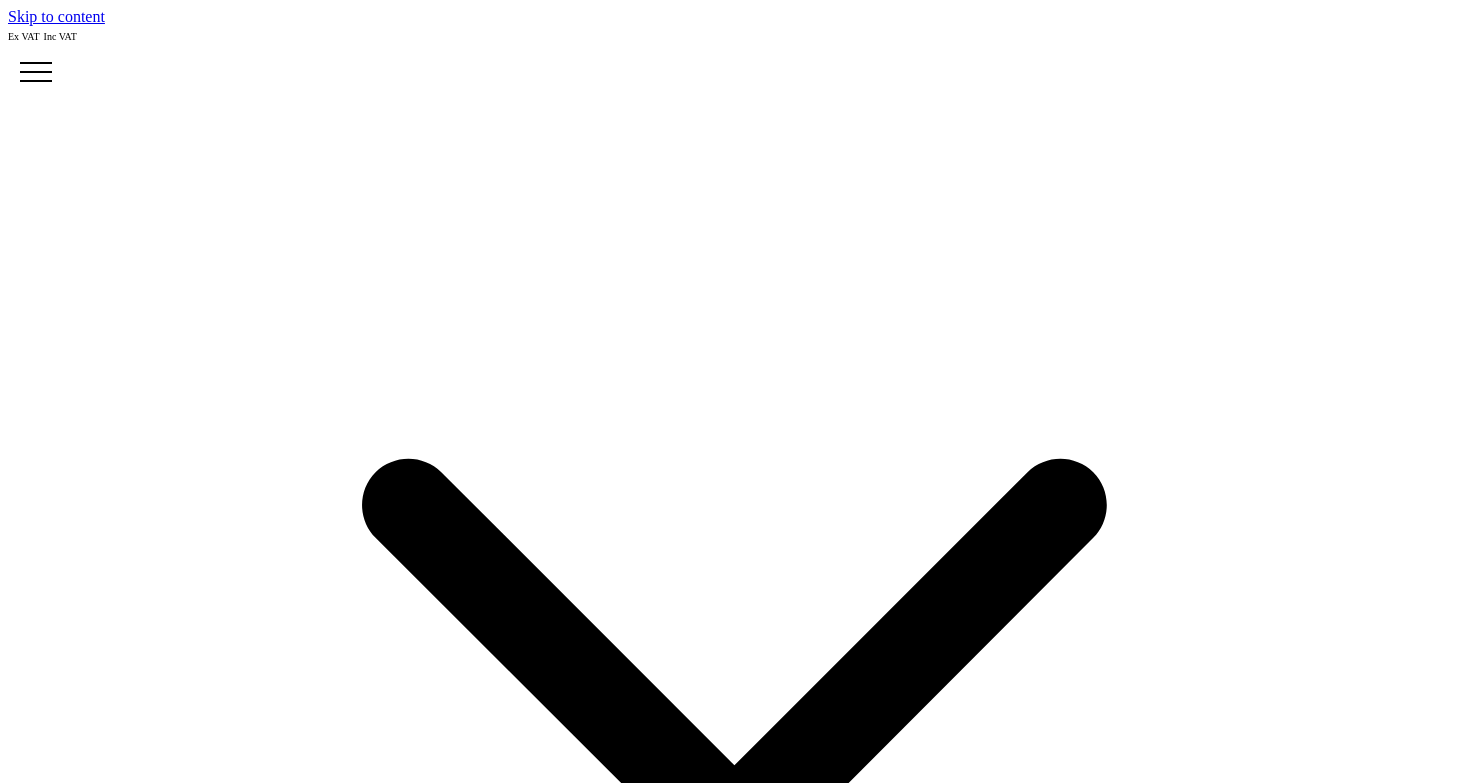scroll, scrollTop: 0, scrollLeft: 0, axis: both 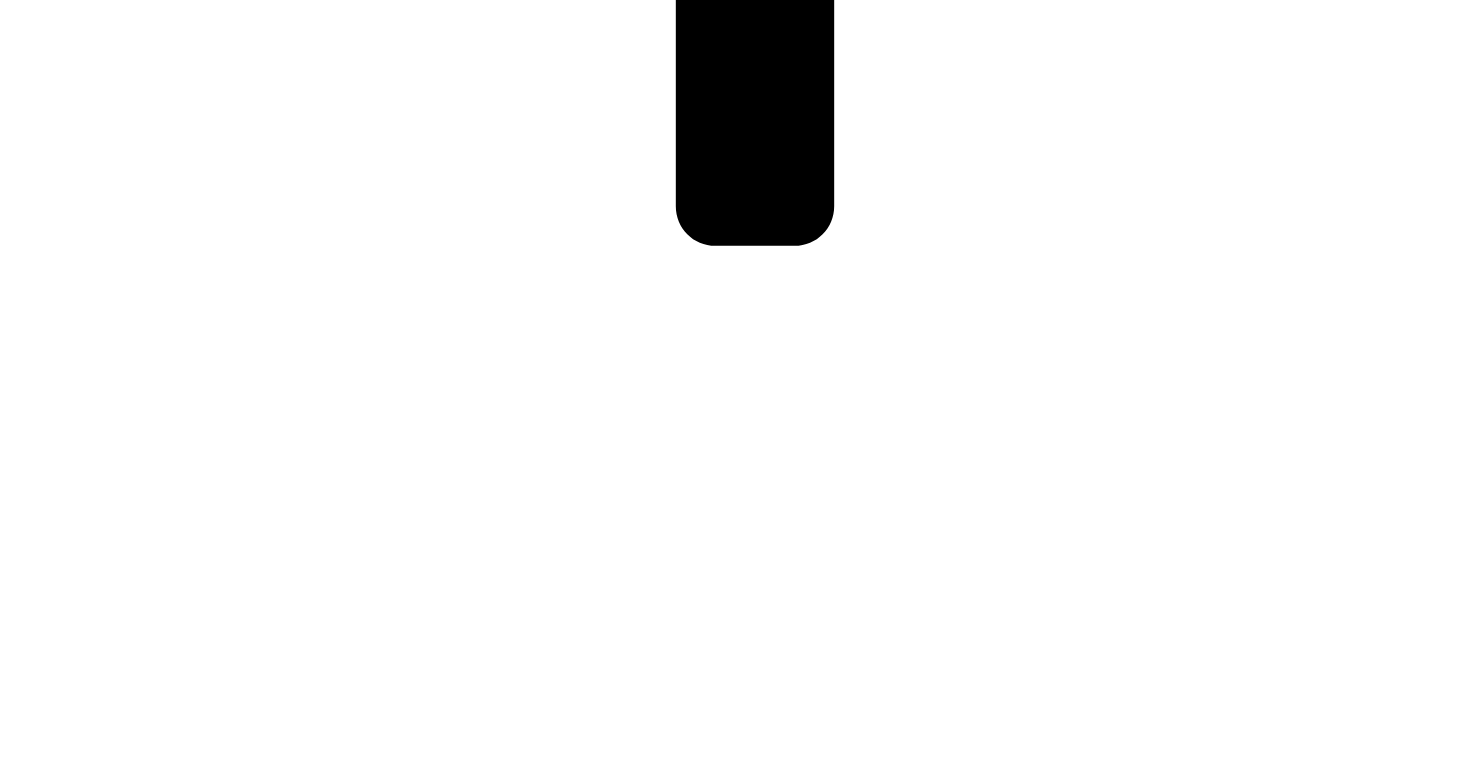 click at bounding box center [91, 19609] 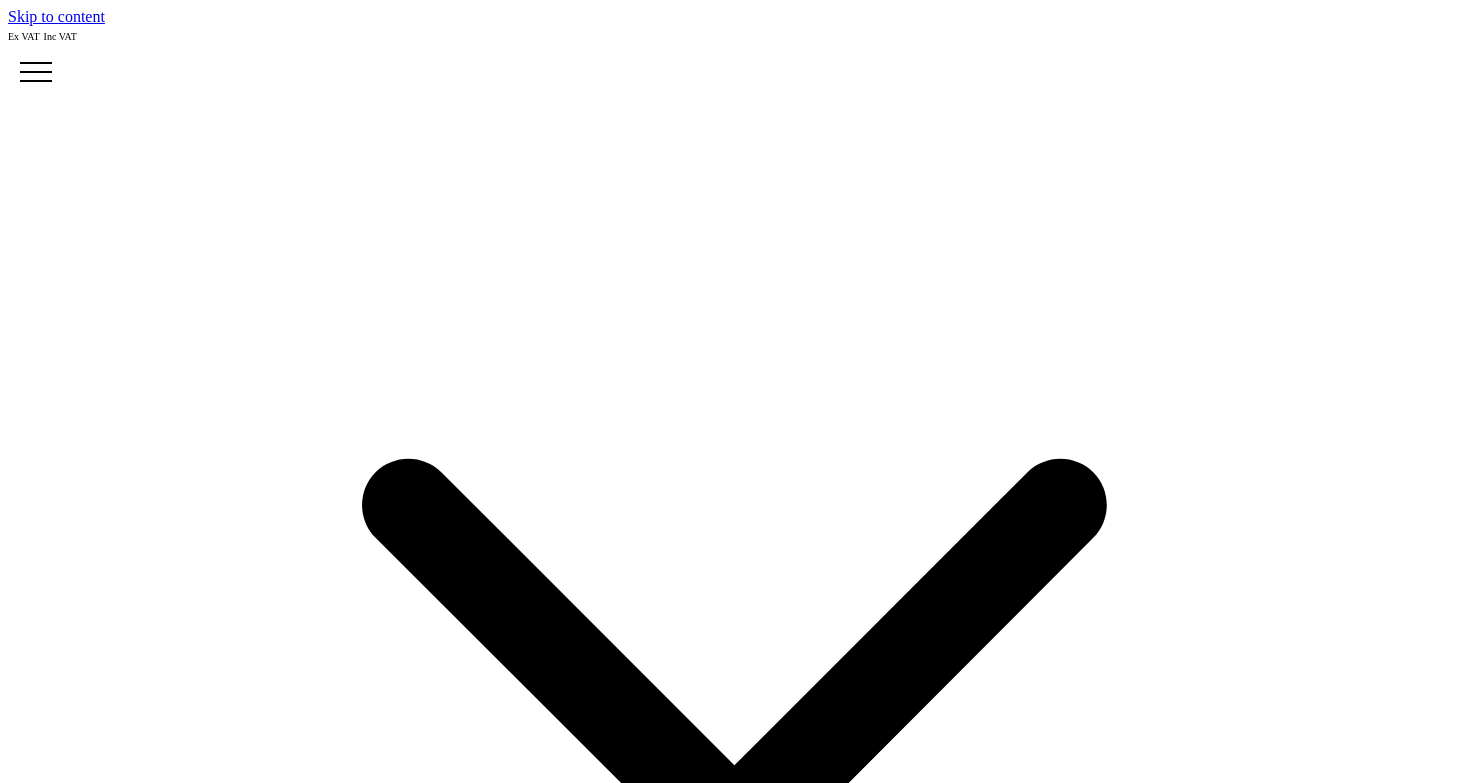 scroll, scrollTop: 0, scrollLeft: 0, axis: both 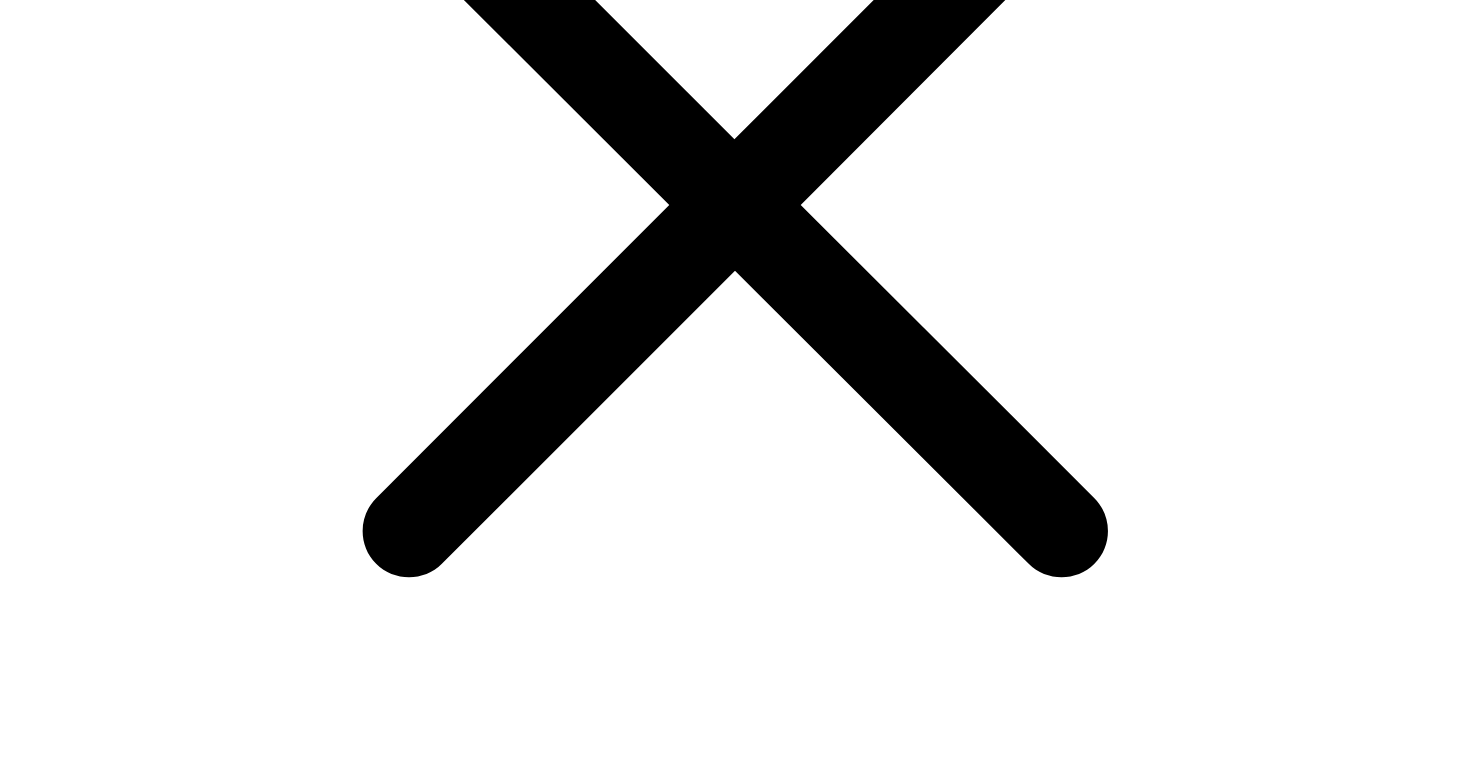 click at bounding box center (199, 21834) 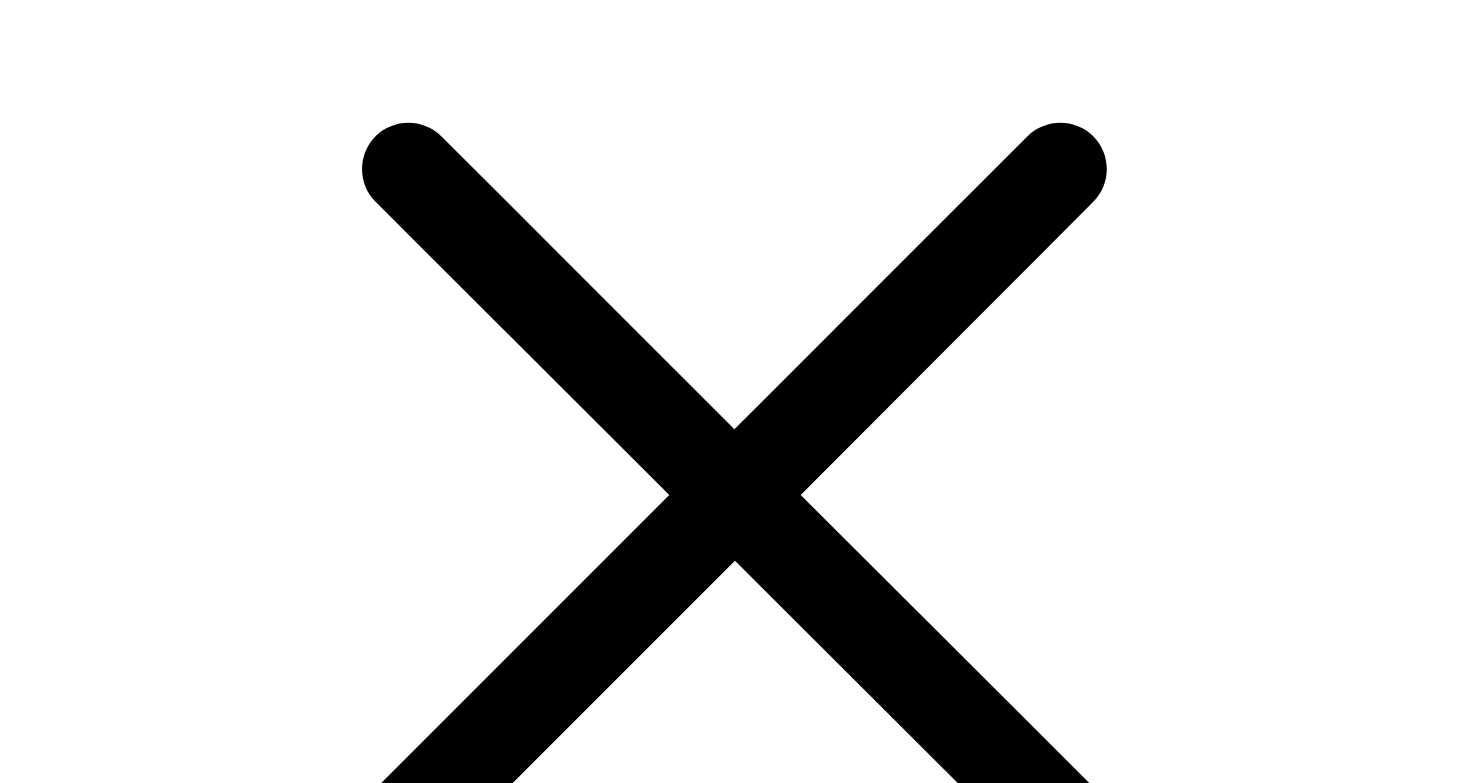 scroll, scrollTop: 430, scrollLeft: 0, axis: vertical 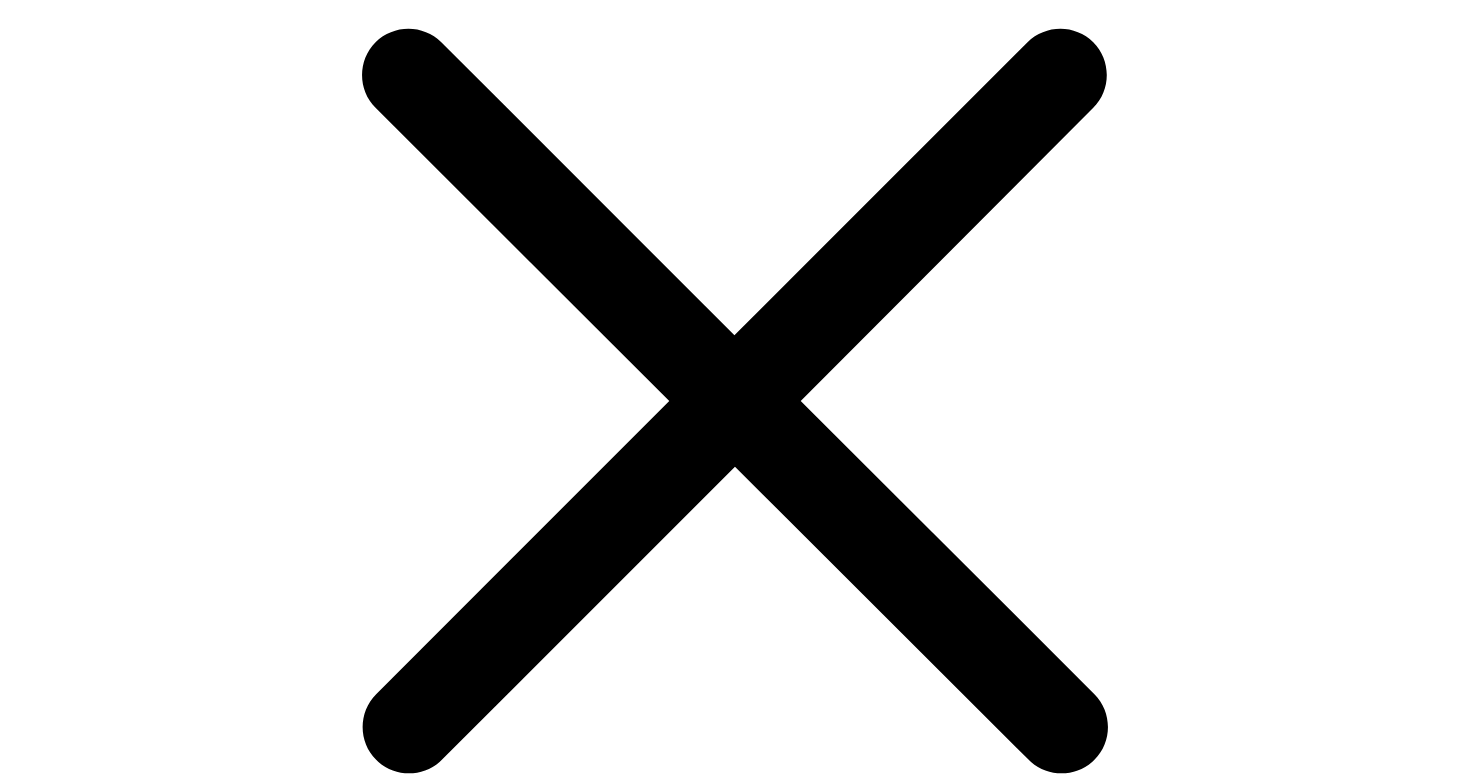 click at bounding box center (53, 23283) 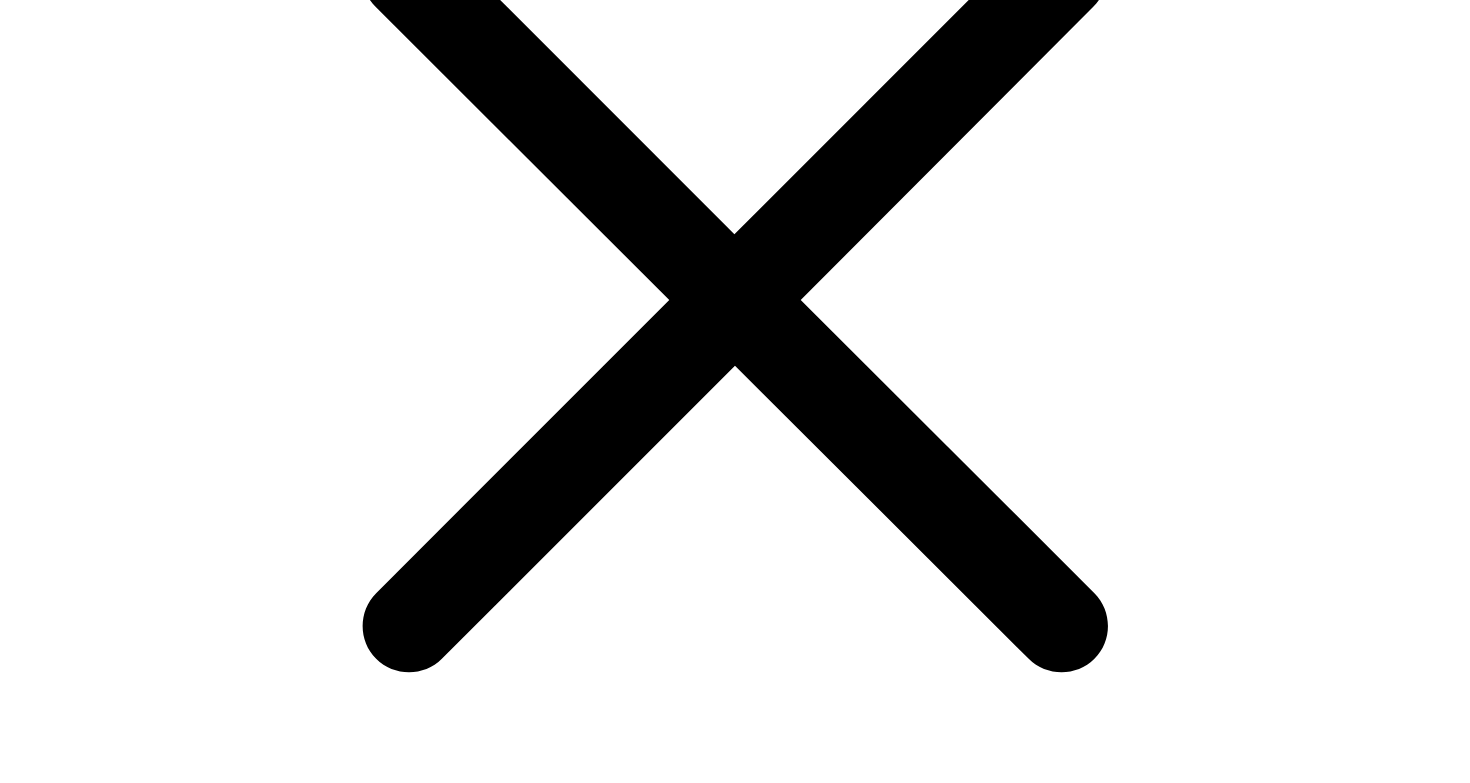 scroll, scrollTop: 520, scrollLeft: 0, axis: vertical 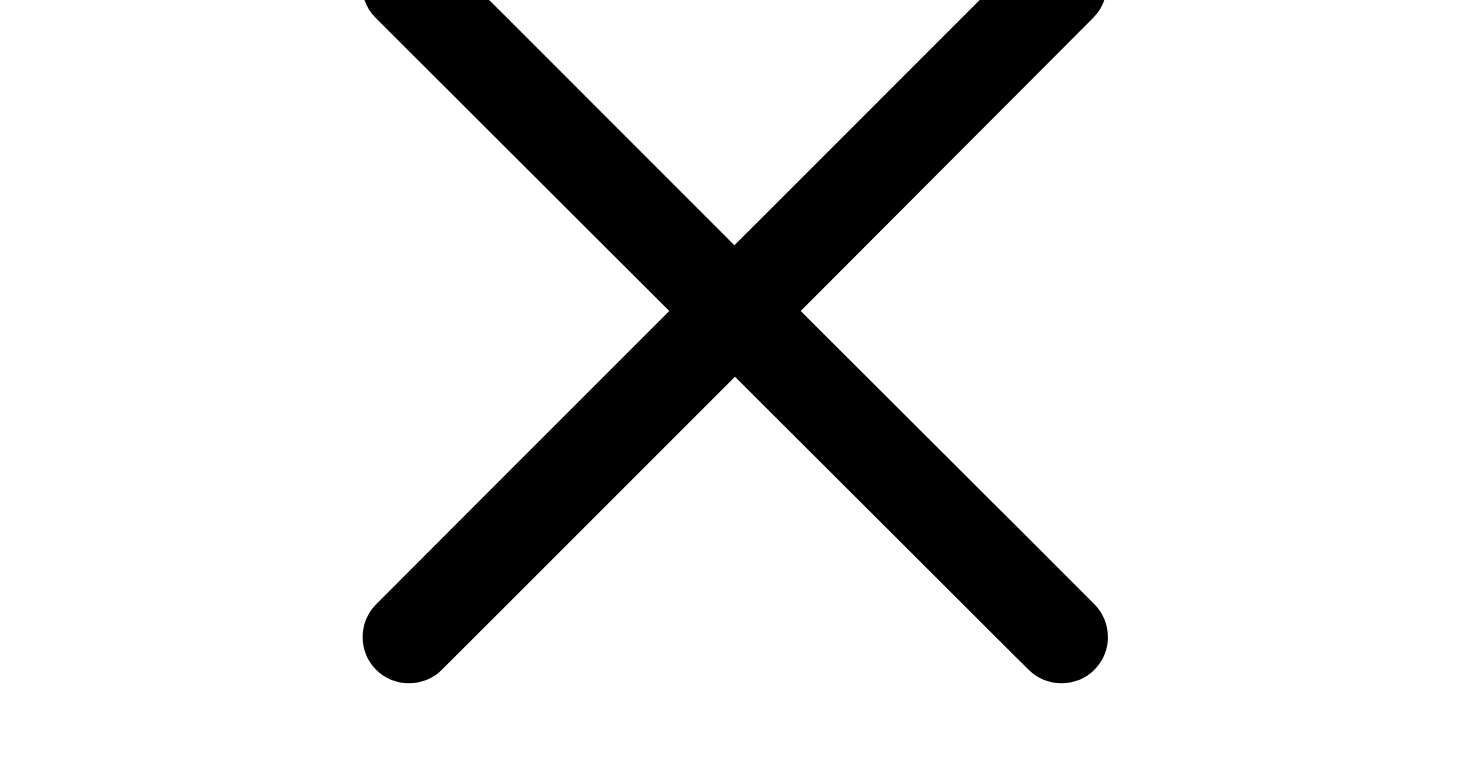 click on "attach artwork / logo" at bounding box center (69, 24170) 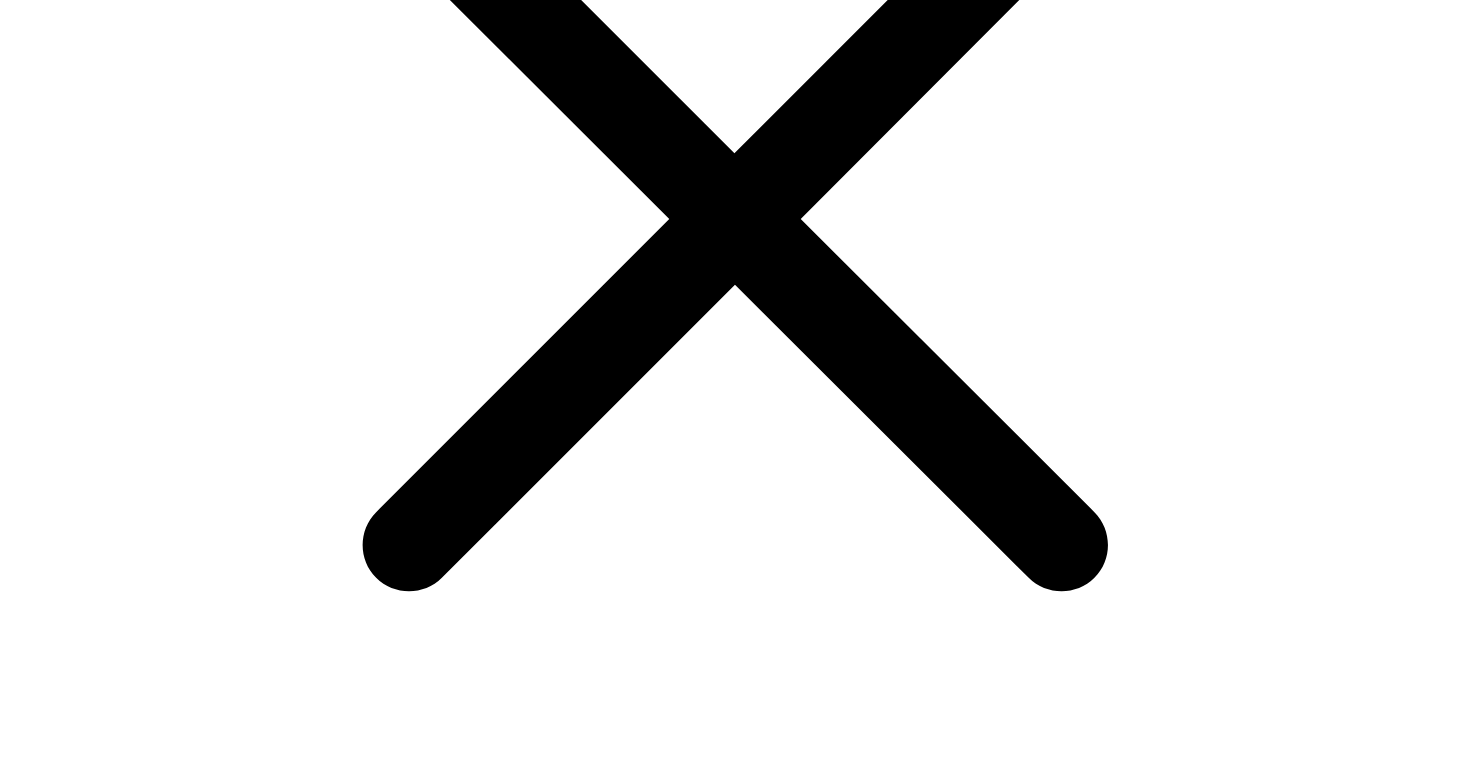 scroll, scrollTop: 612, scrollLeft: 0, axis: vertical 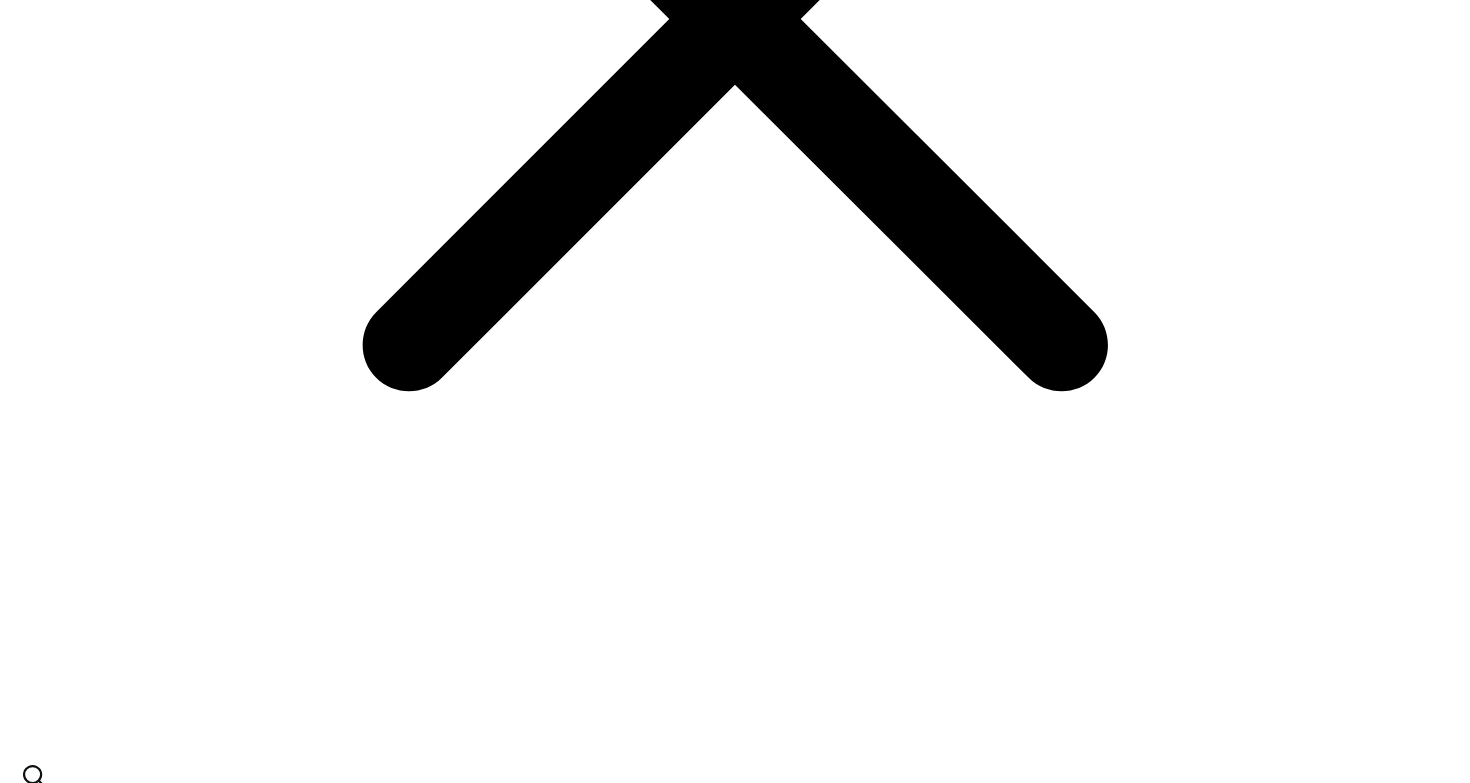click on "add to quote" at bounding box center [735, 25719] 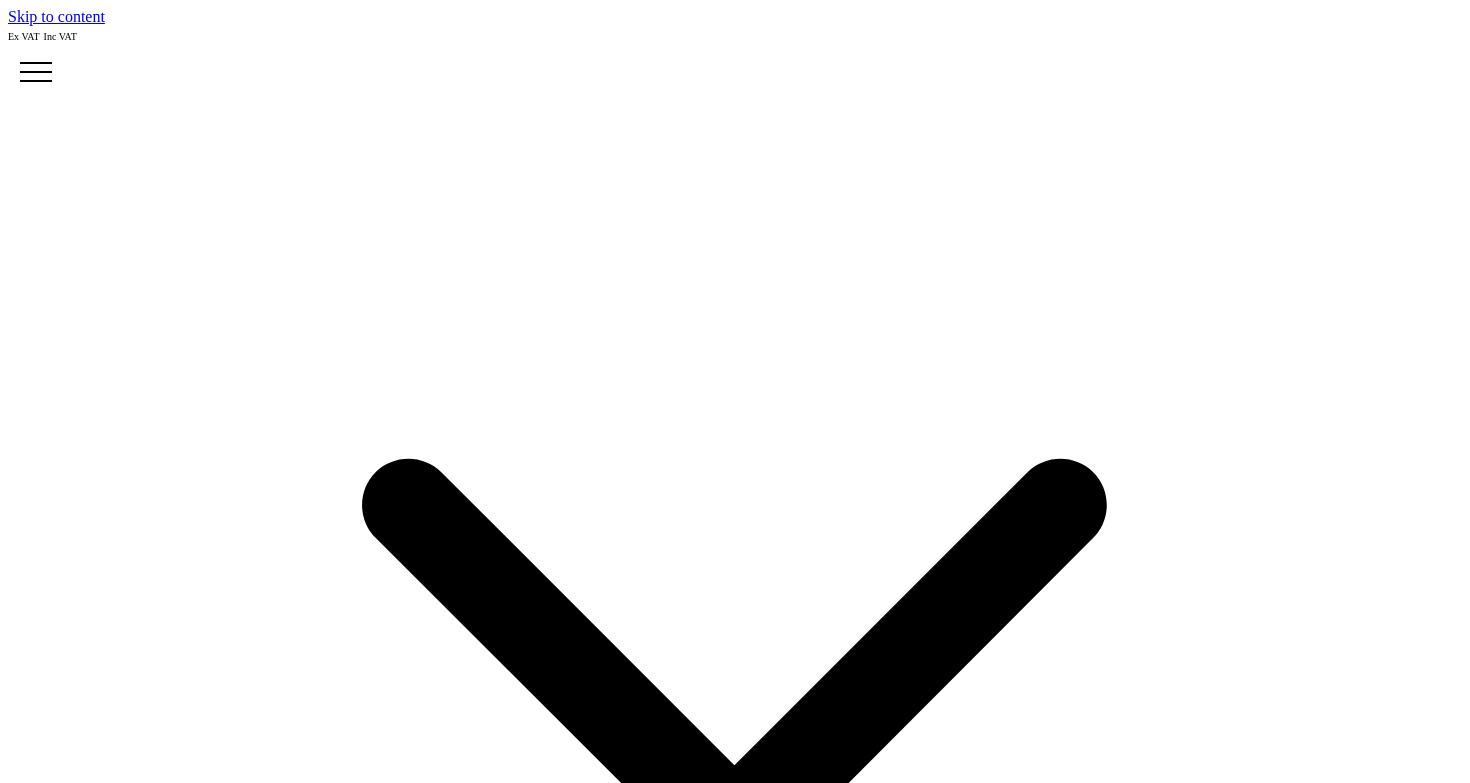 scroll, scrollTop: -1, scrollLeft: 0, axis: vertical 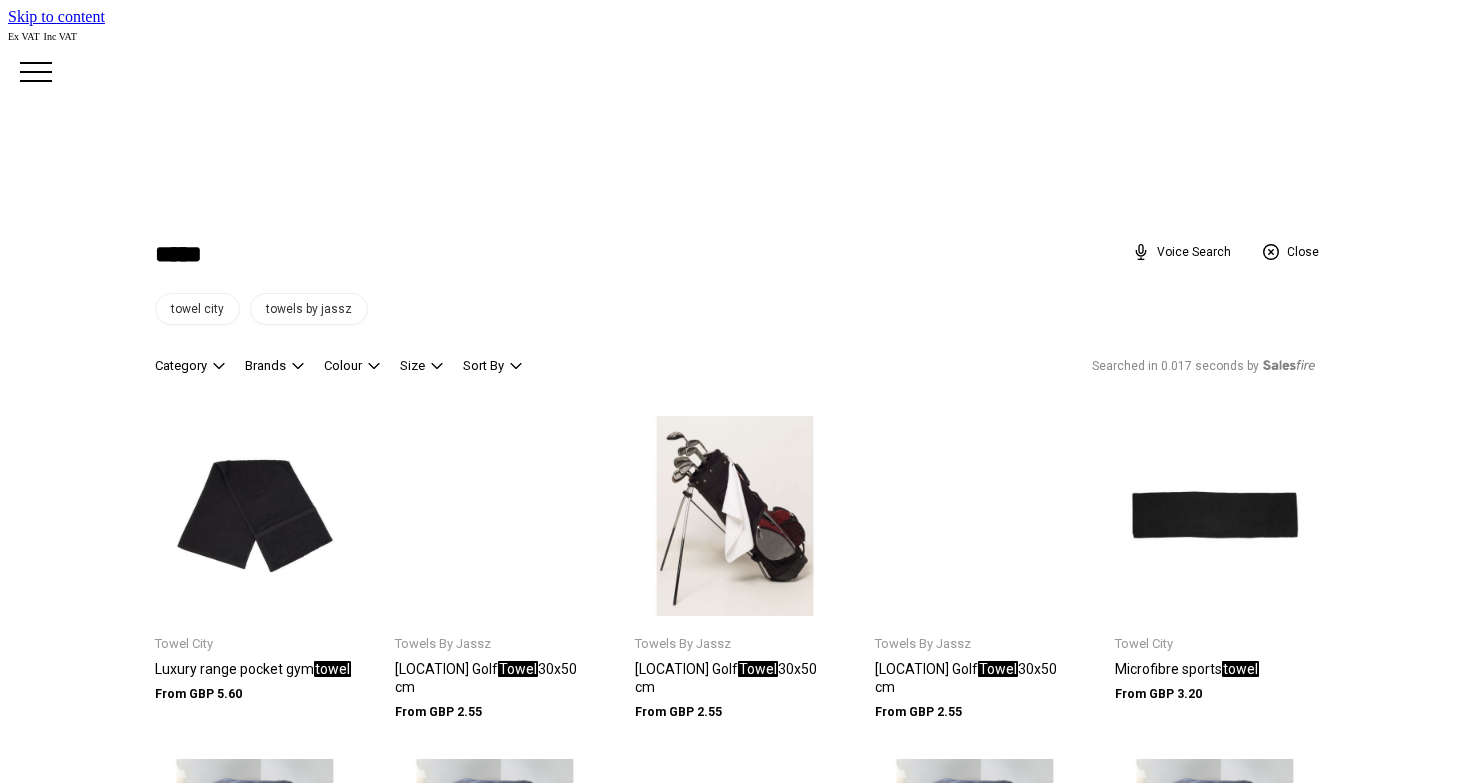 type on "*****" 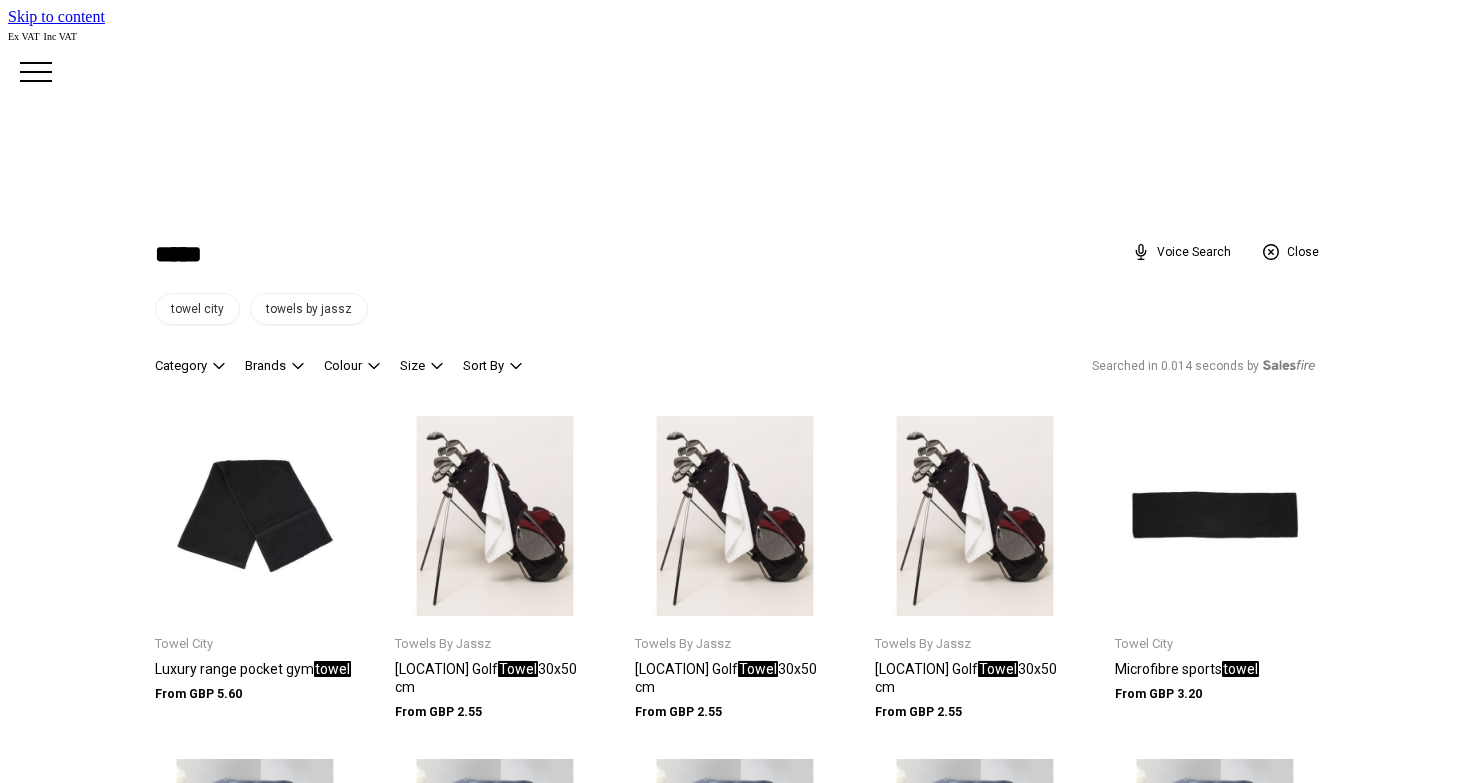 scroll, scrollTop: 0, scrollLeft: 0, axis: both 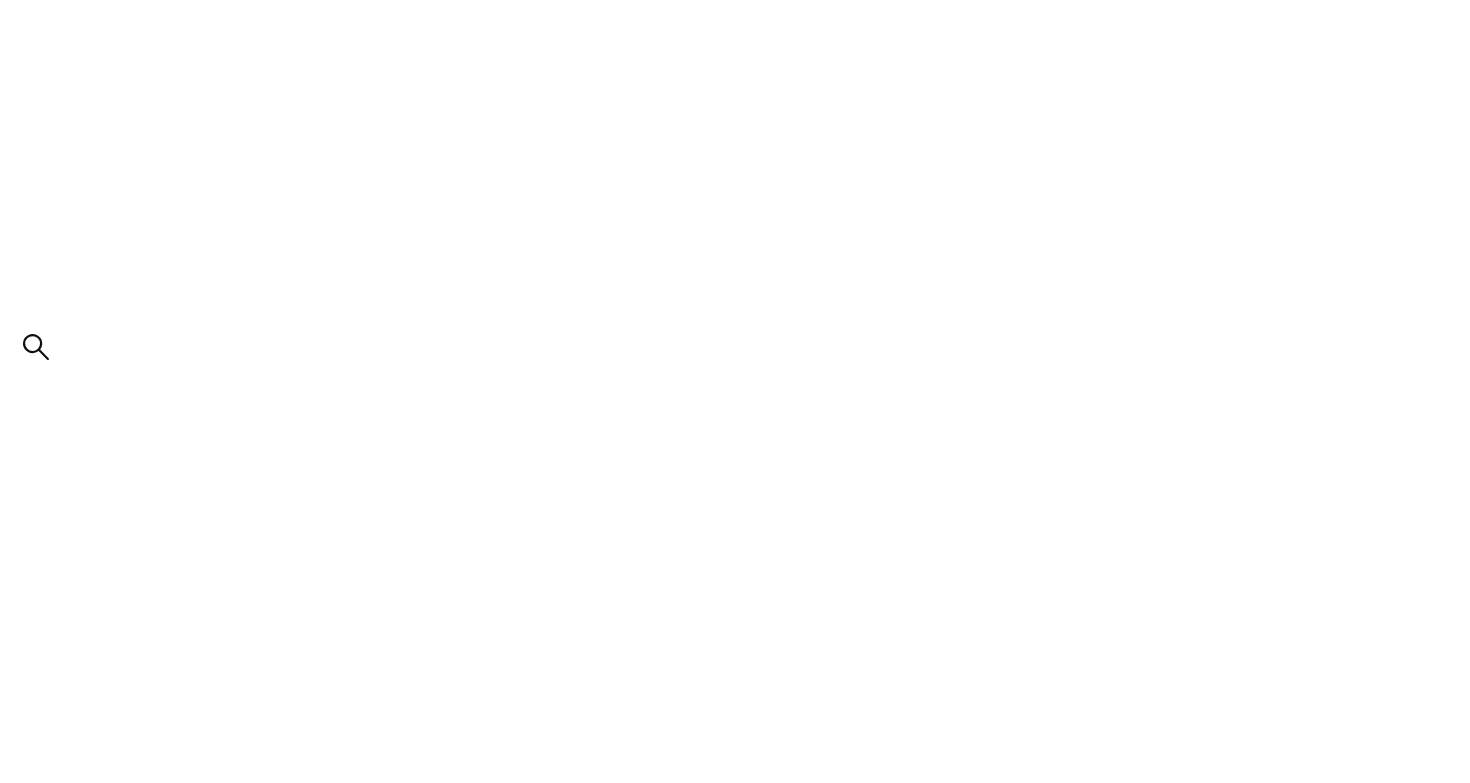click on "proceed to next step" at bounding box center (76, 19011) 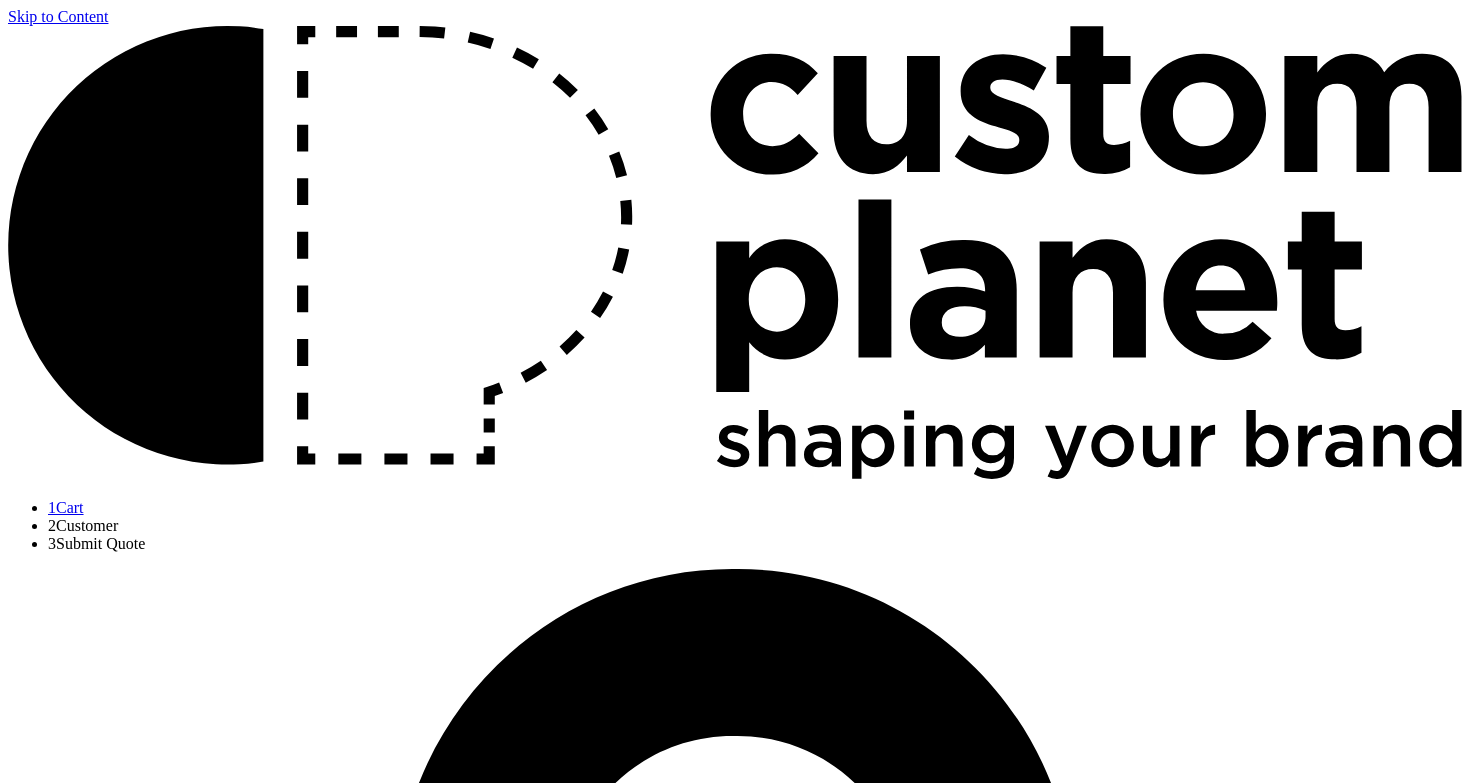 scroll, scrollTop: 0, scrollLeft: 0, axis: both 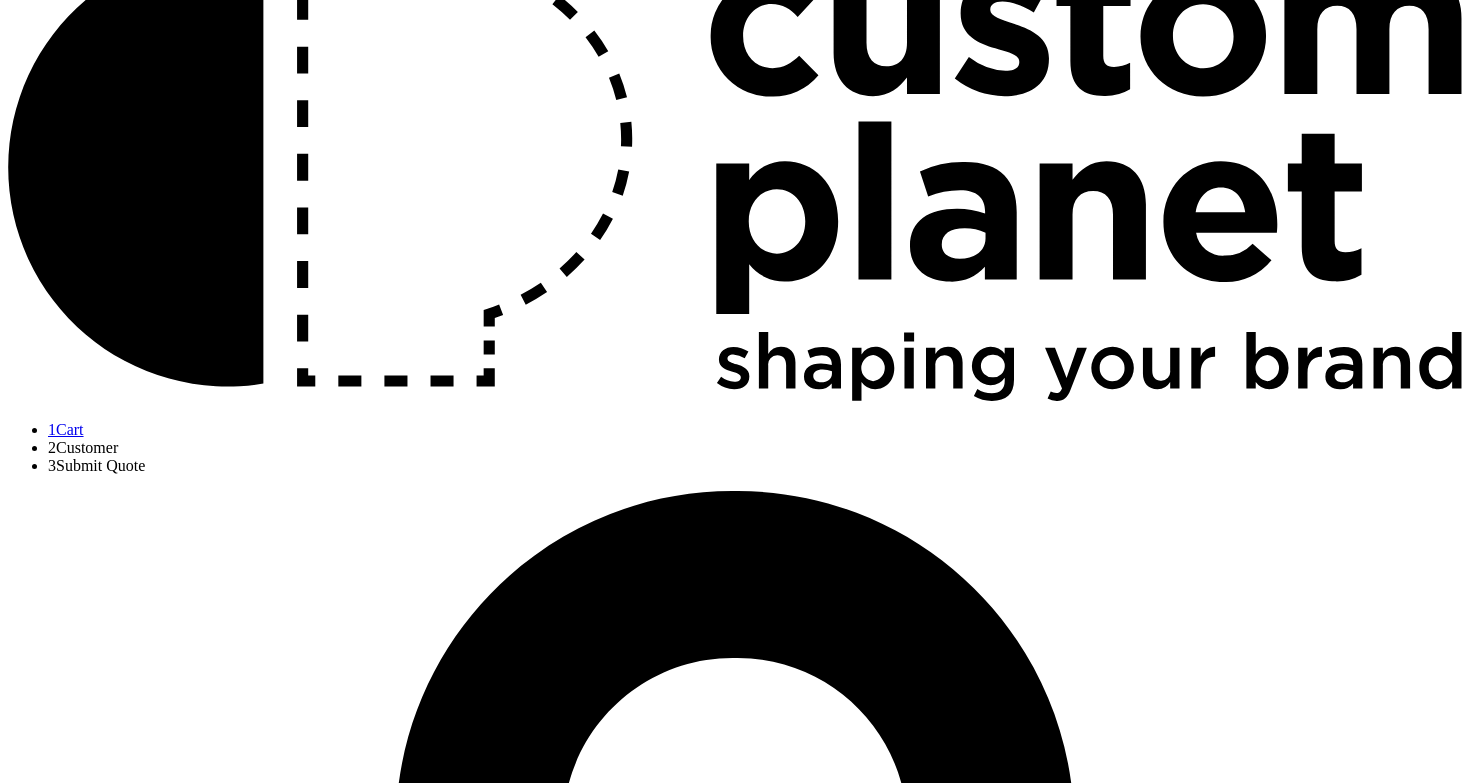 type on "**********" 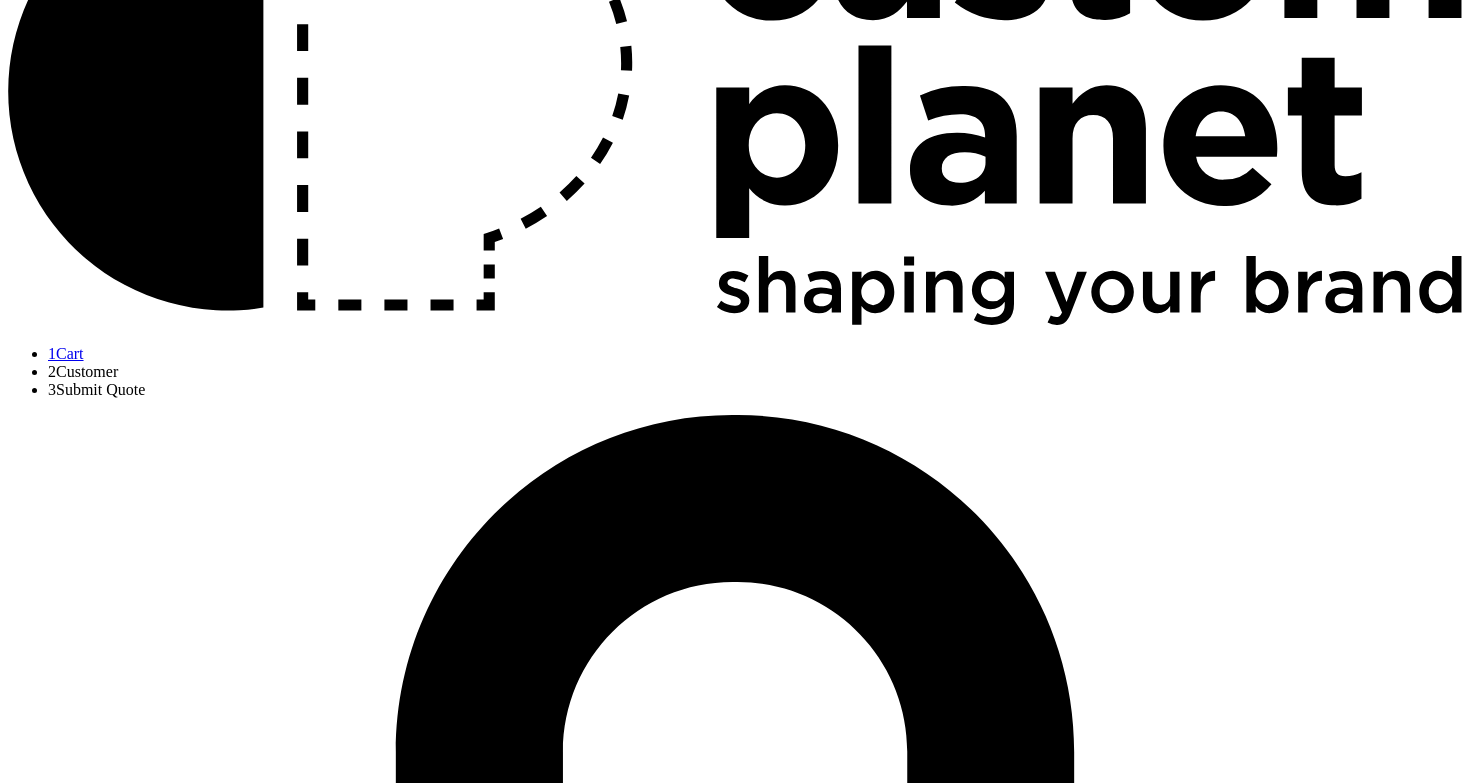 scroll, scrollTop: 168, scrollLeft: 0, axis: vertical 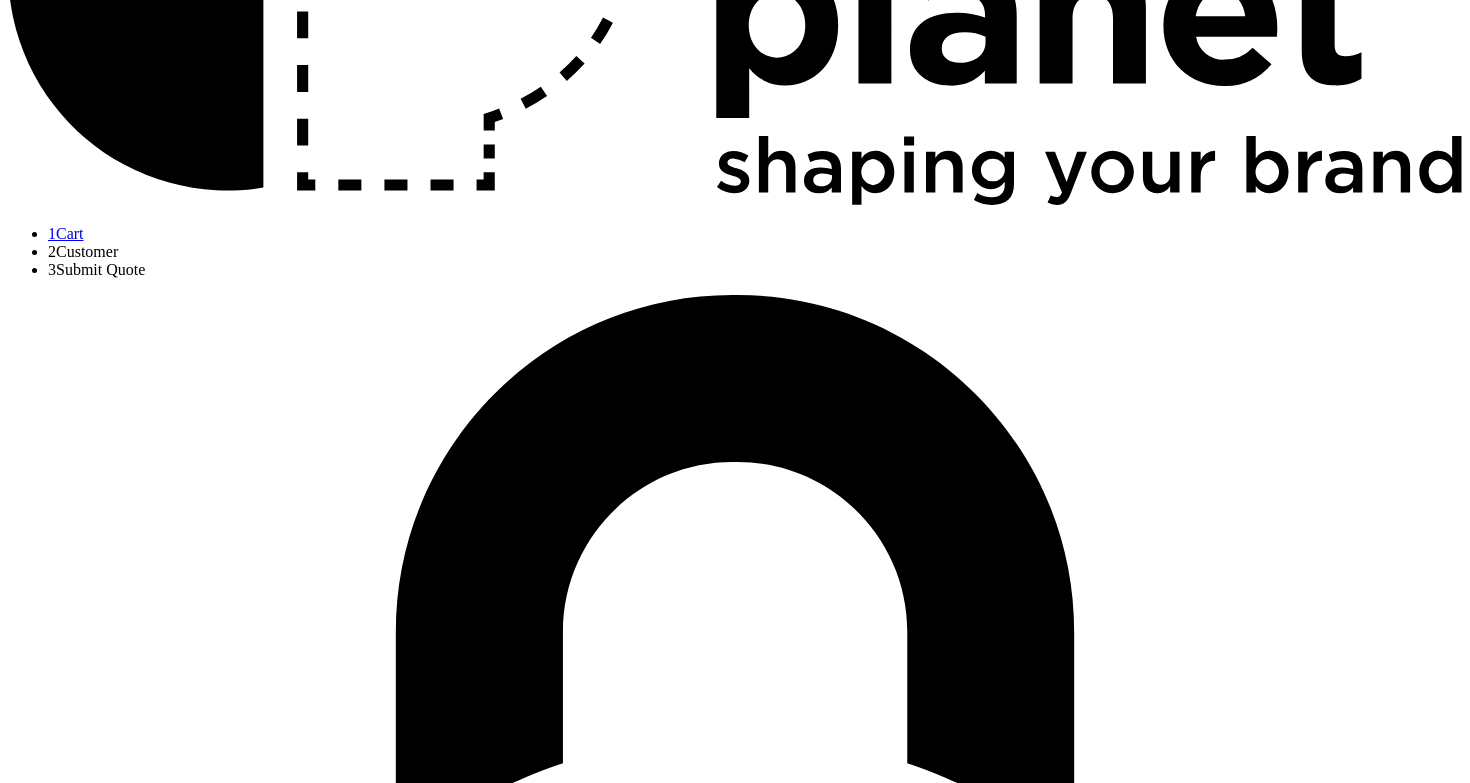type on "*********" 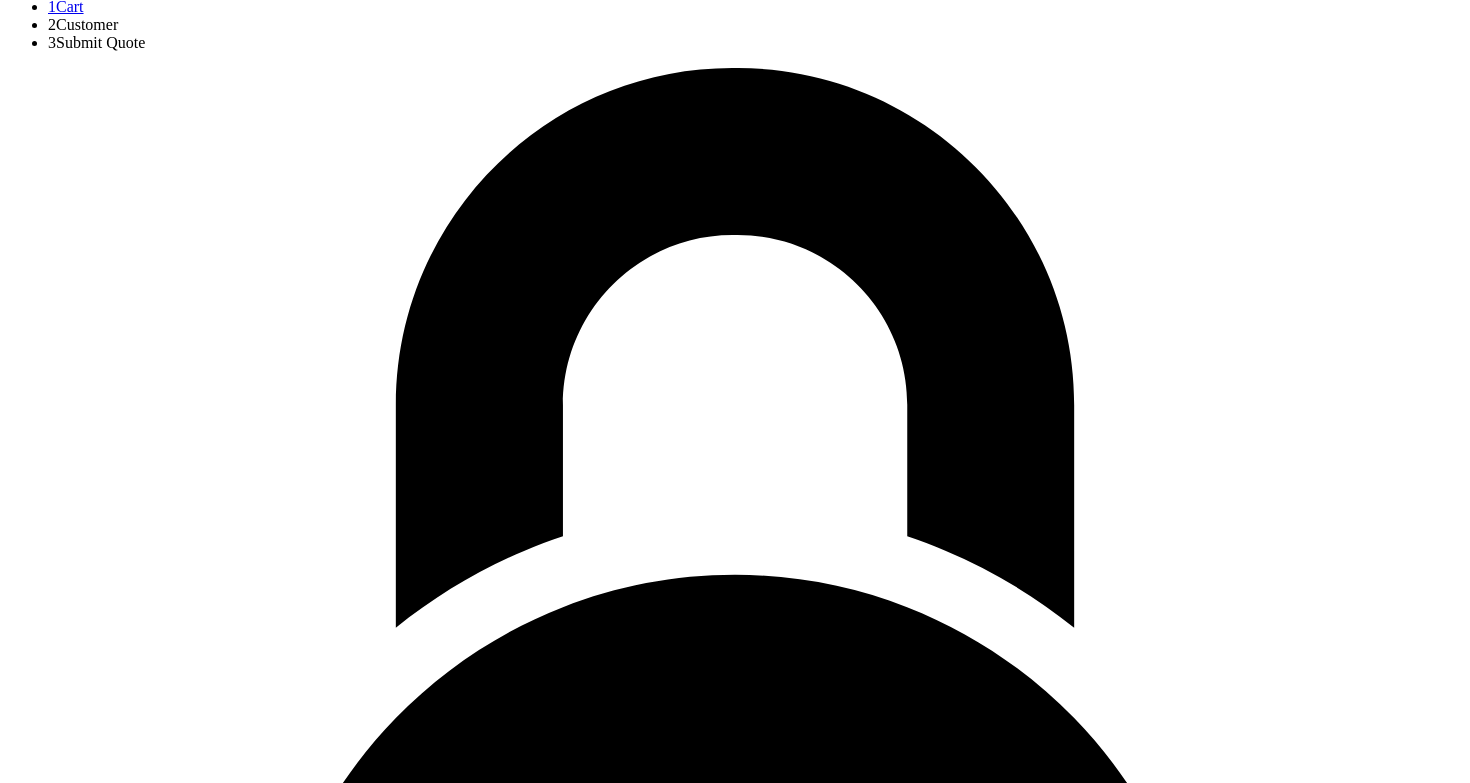 scroll, scrollTop: 499, scrollLeft: 0, axis: vertical 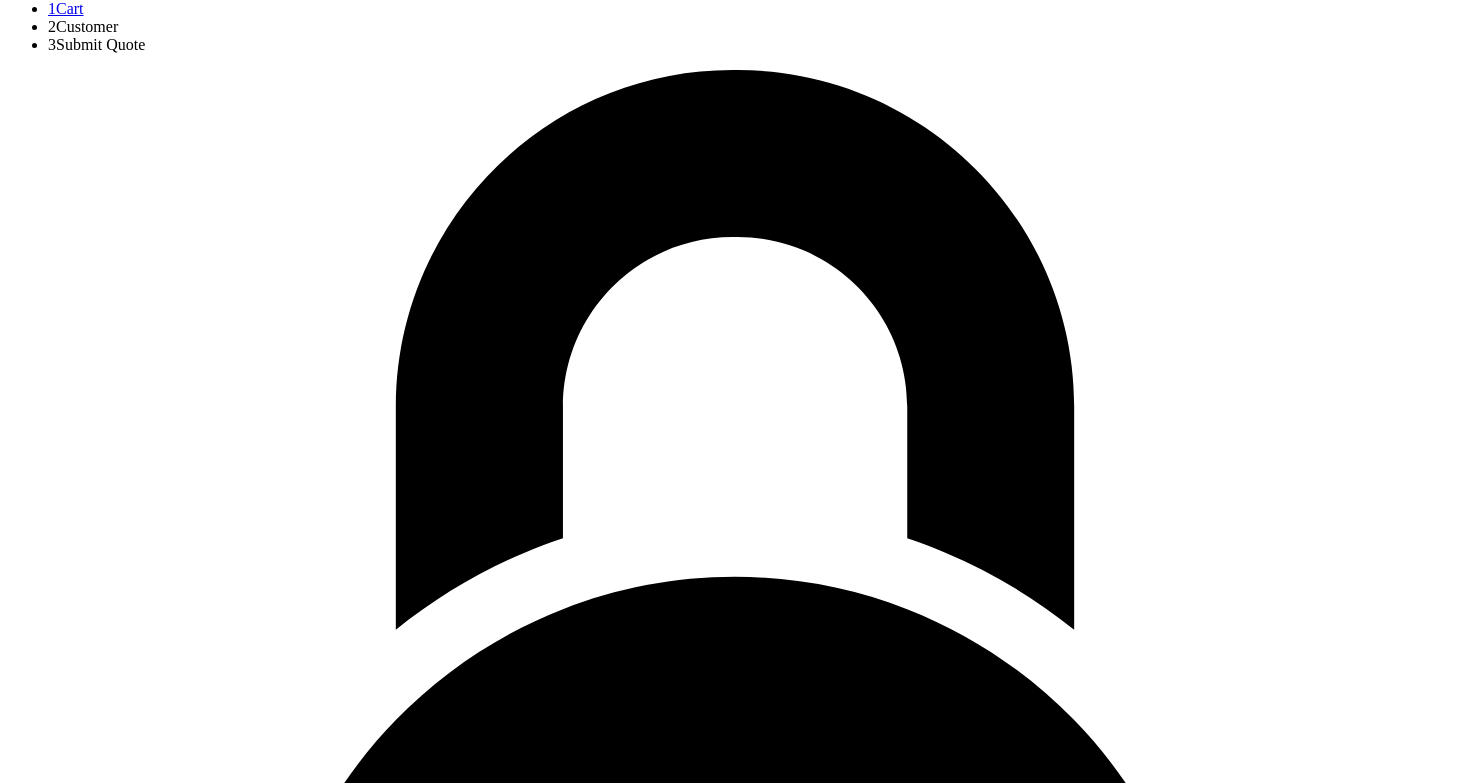 click on "Continue to Next Step" at bounding box center (81, 2351) 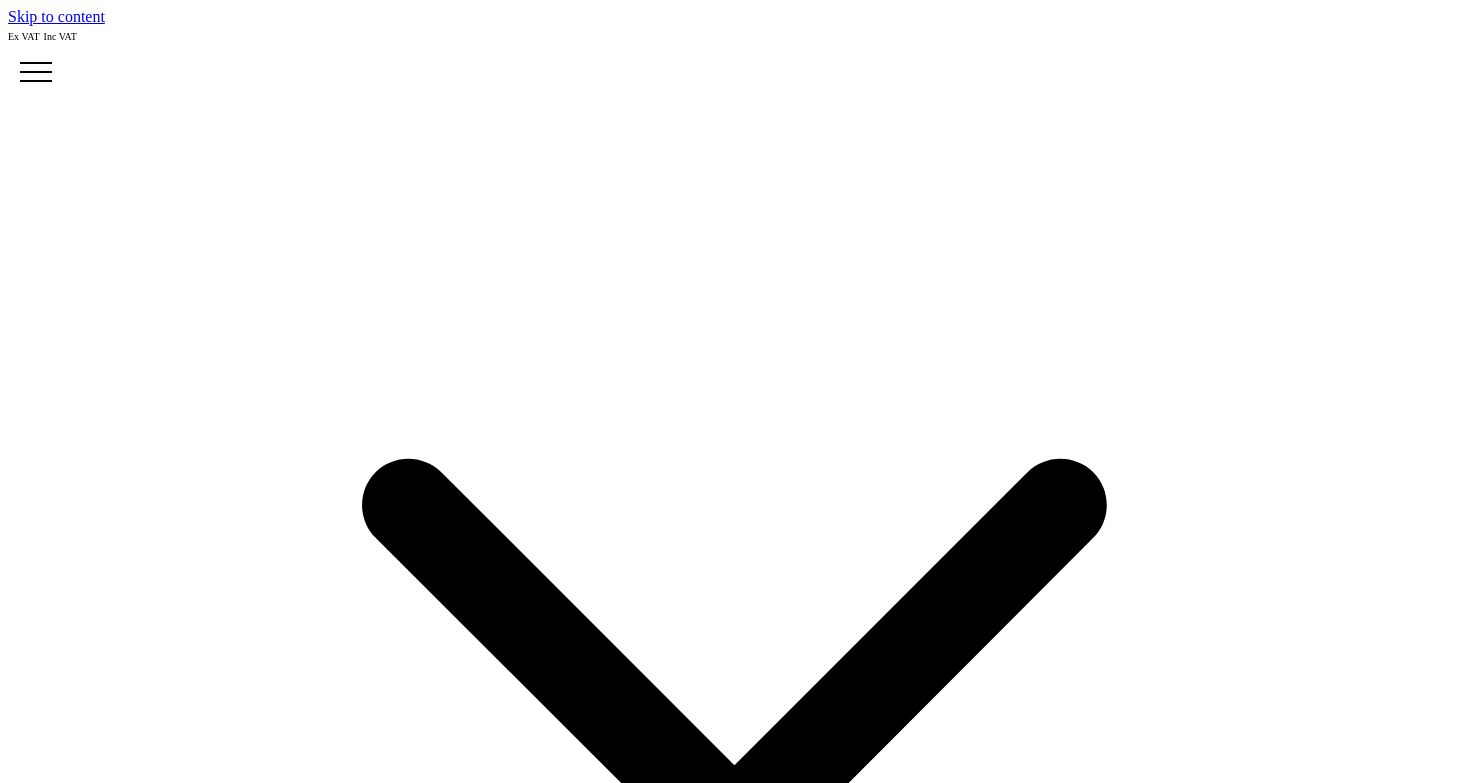 scroll, scrollTop: 42, scrollLeft: 0, axis: vertical 